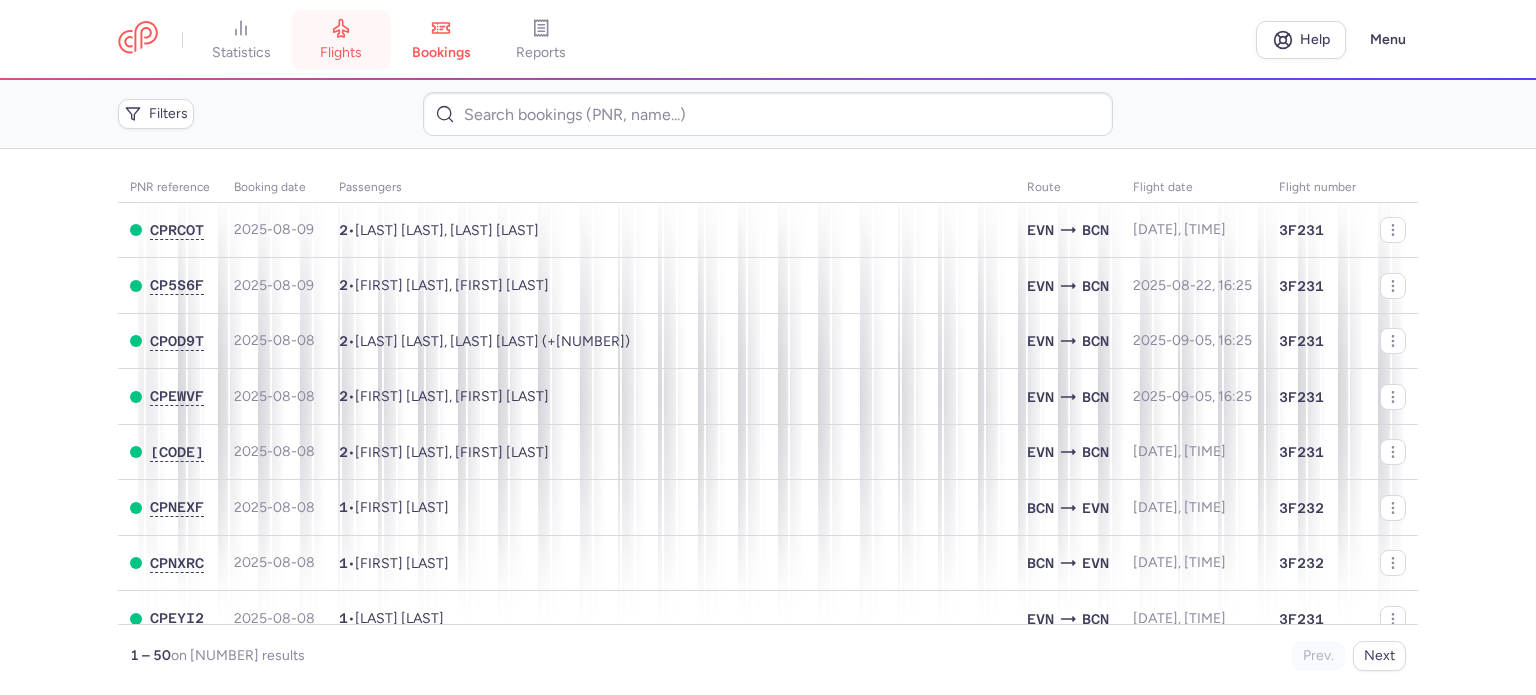 scroll, scrollTop: 0, scrollLeft: 0, axis: both 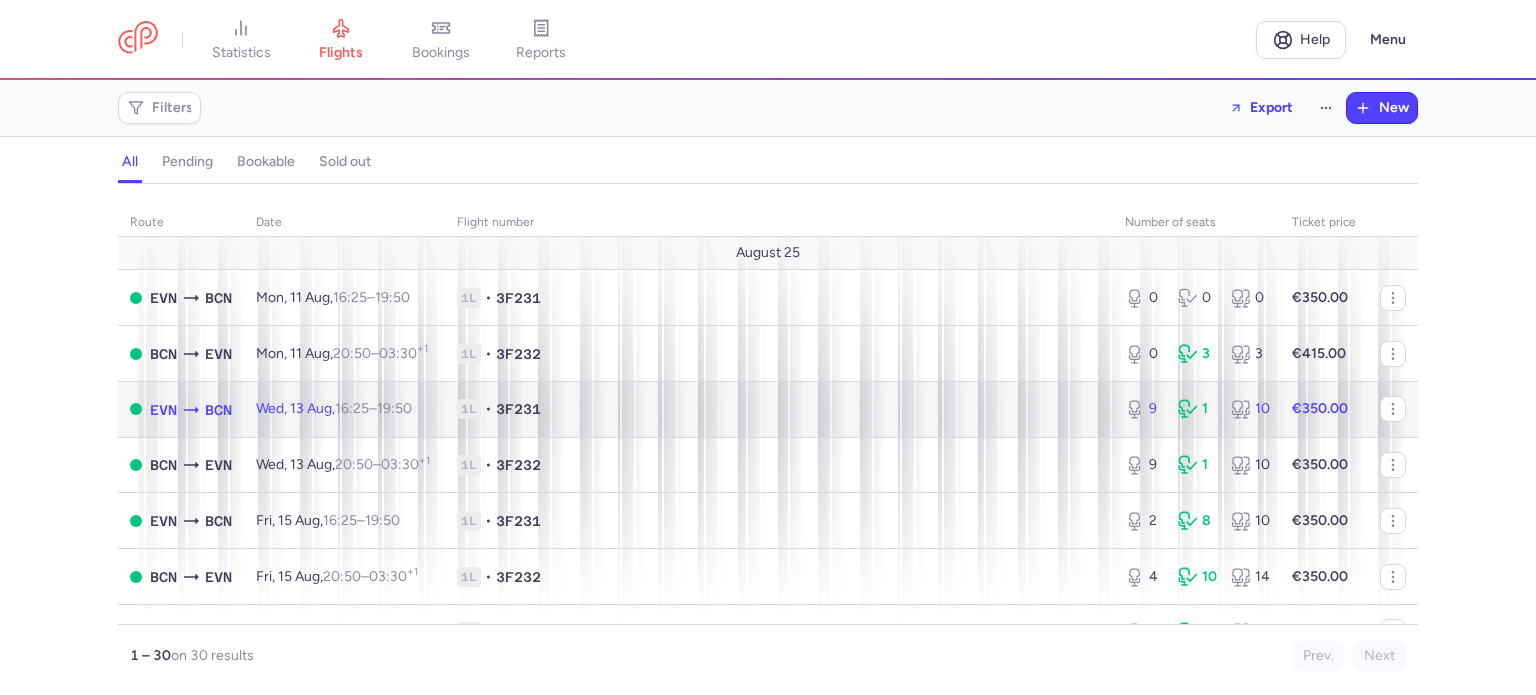 click on "1L • 3F231" 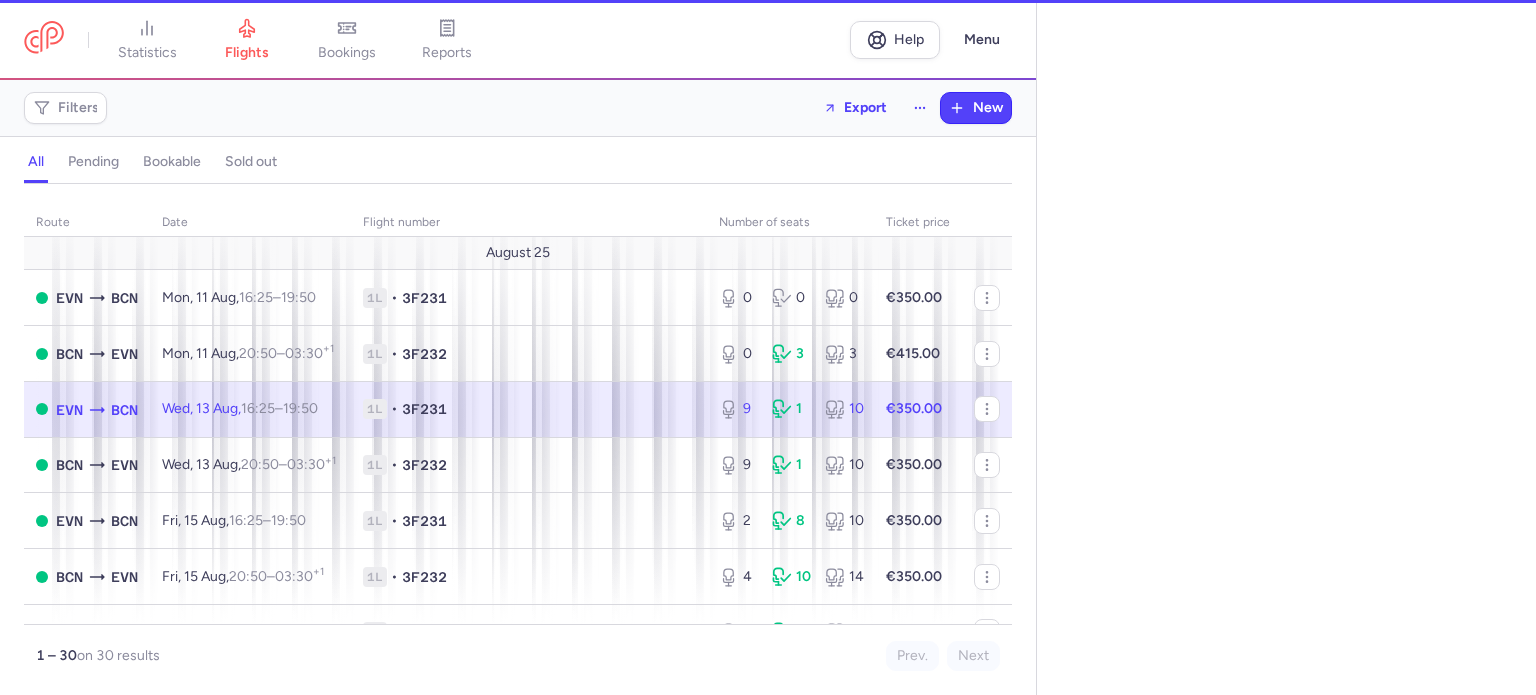 select on "days" 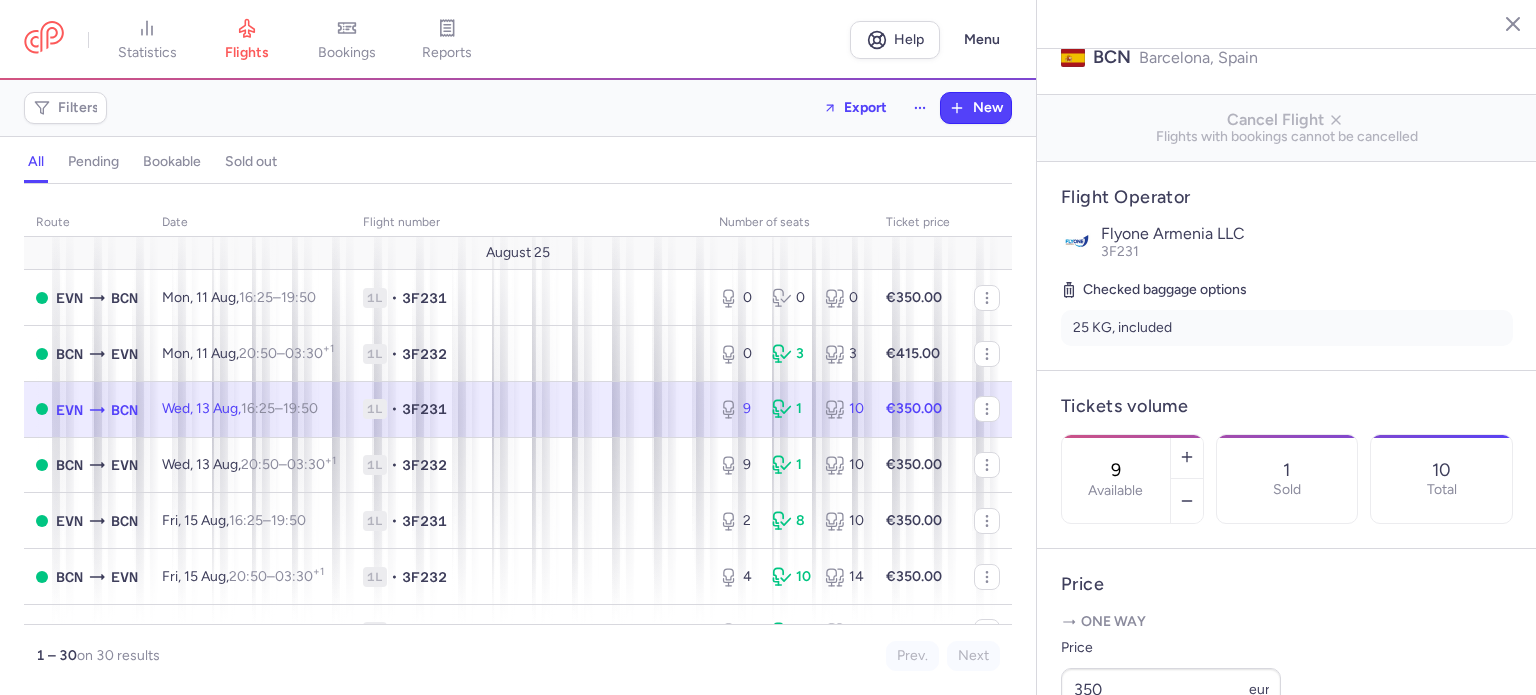 scroll, scrollTop: 280, scrollLeft: 0, axis: vertical 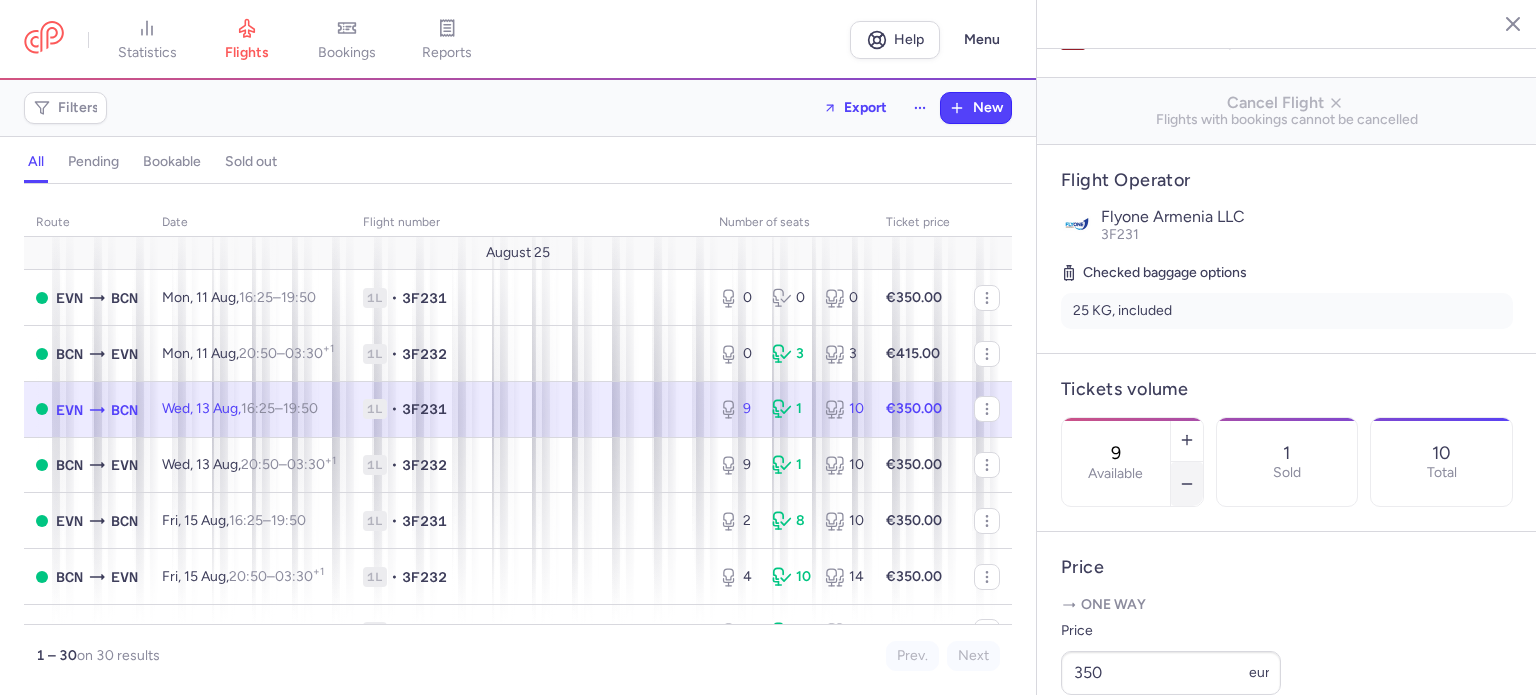 click 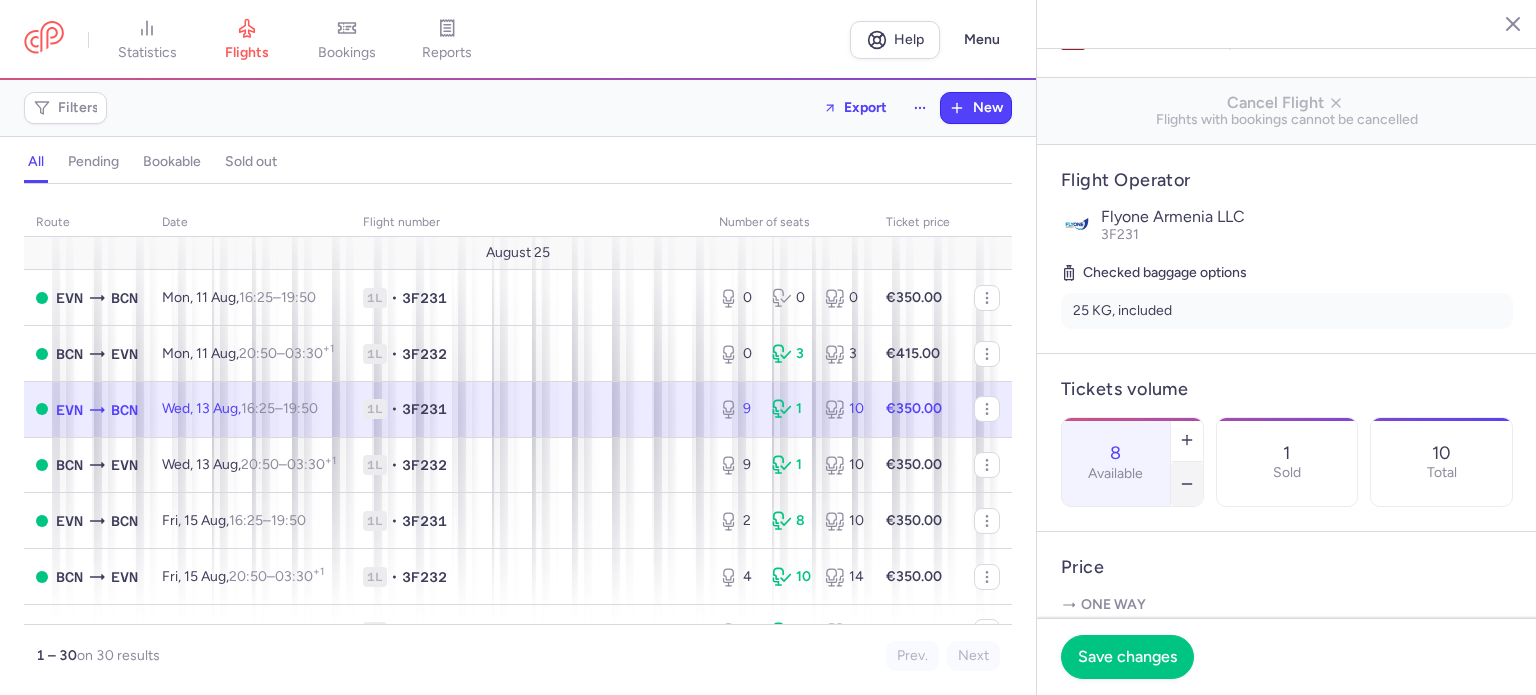 click 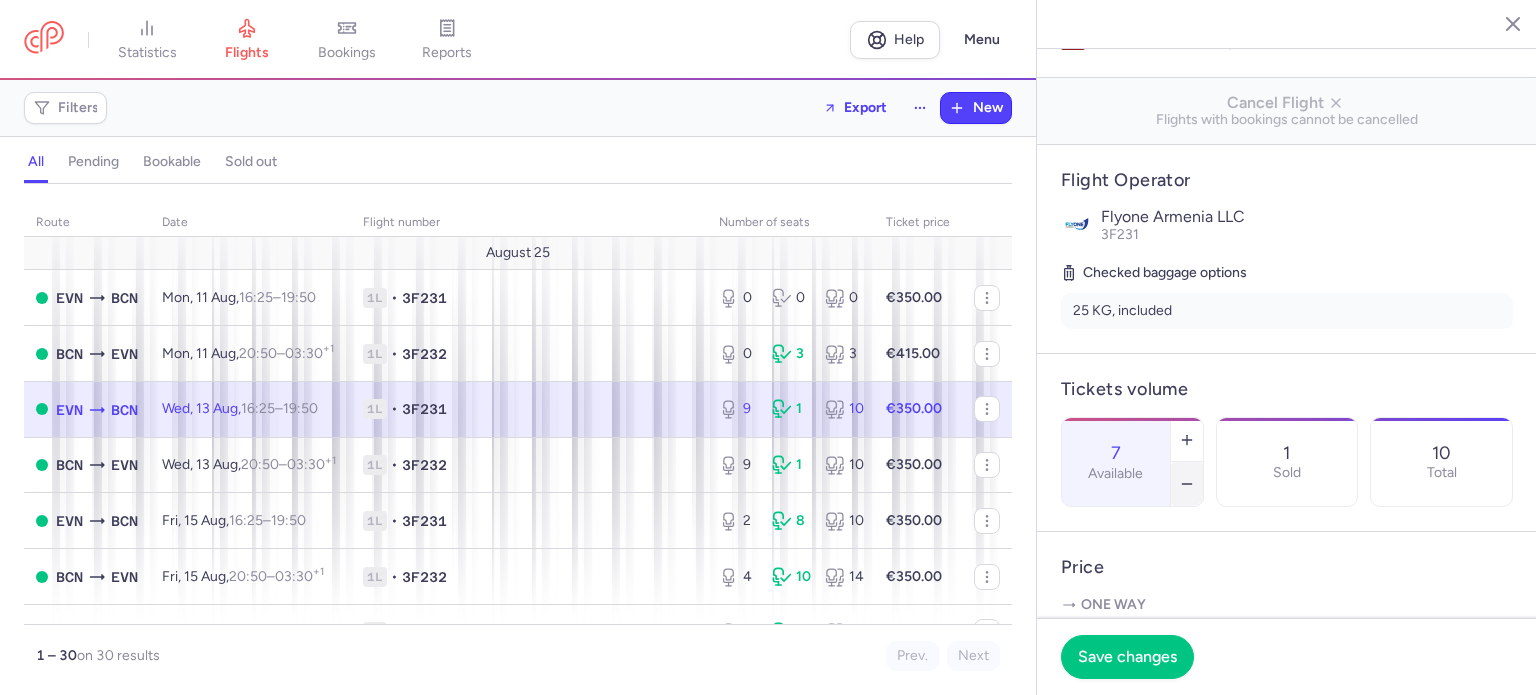 click 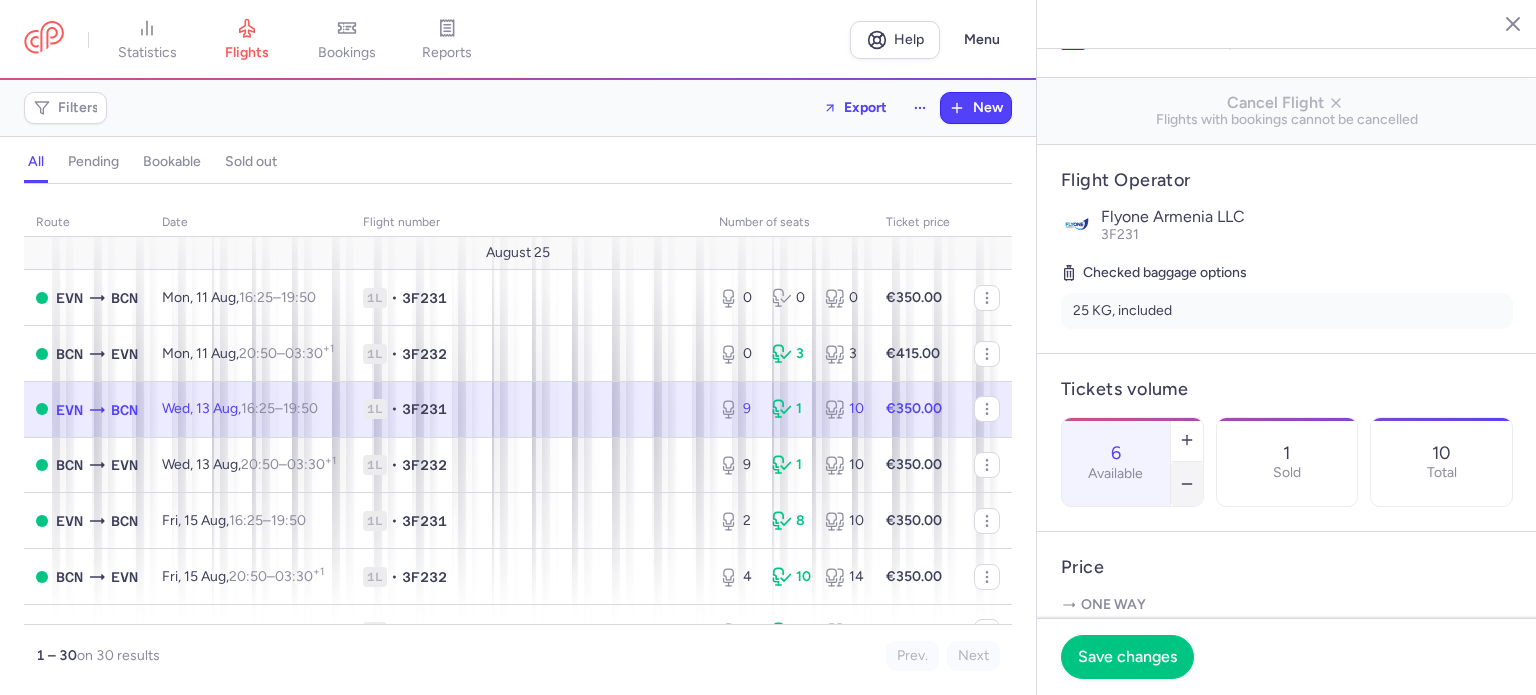 click 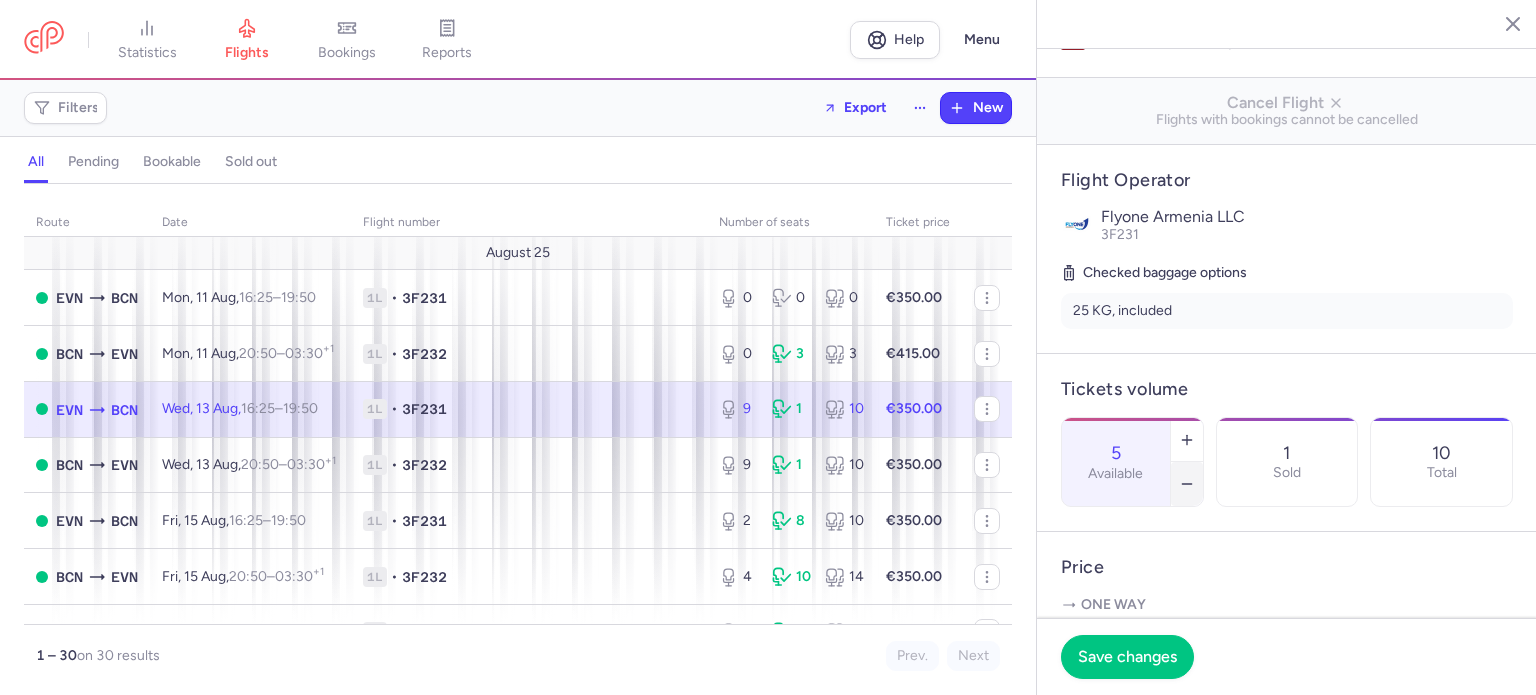 click 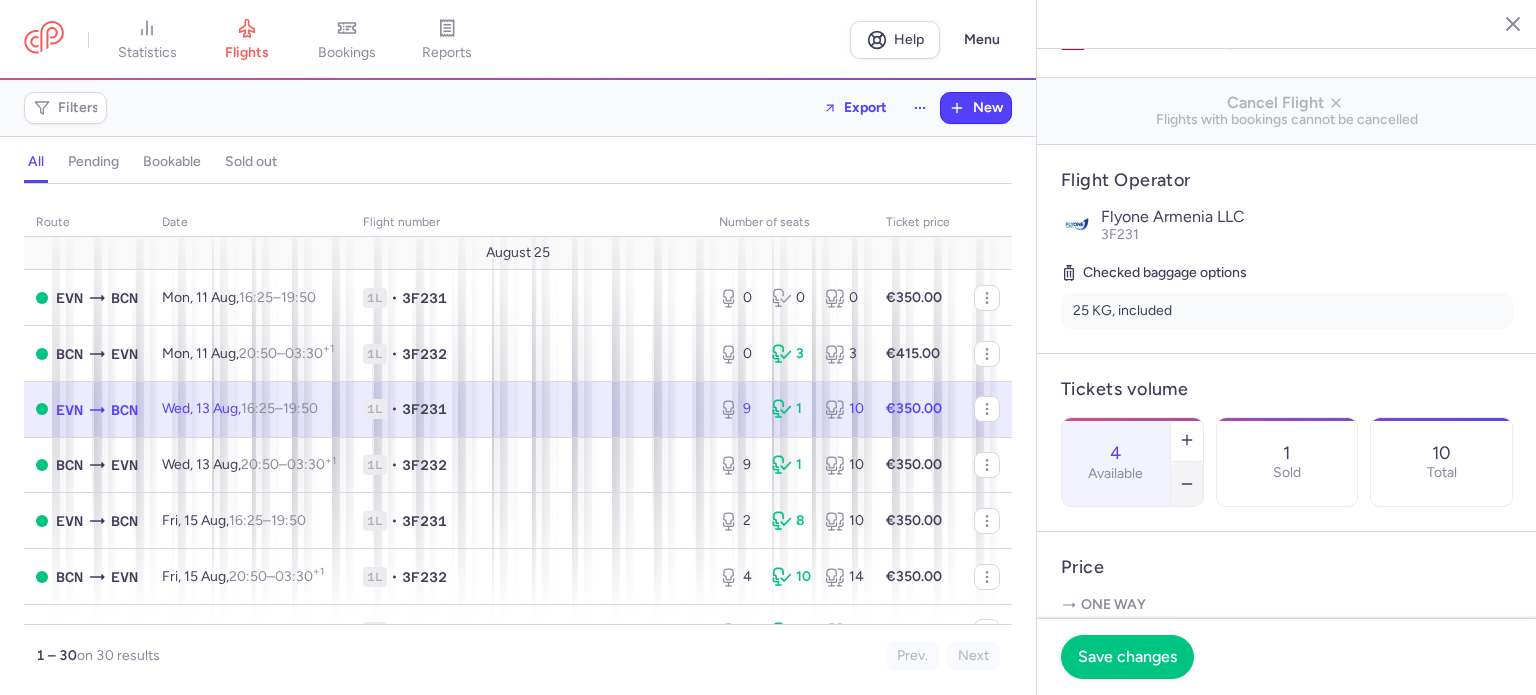 click 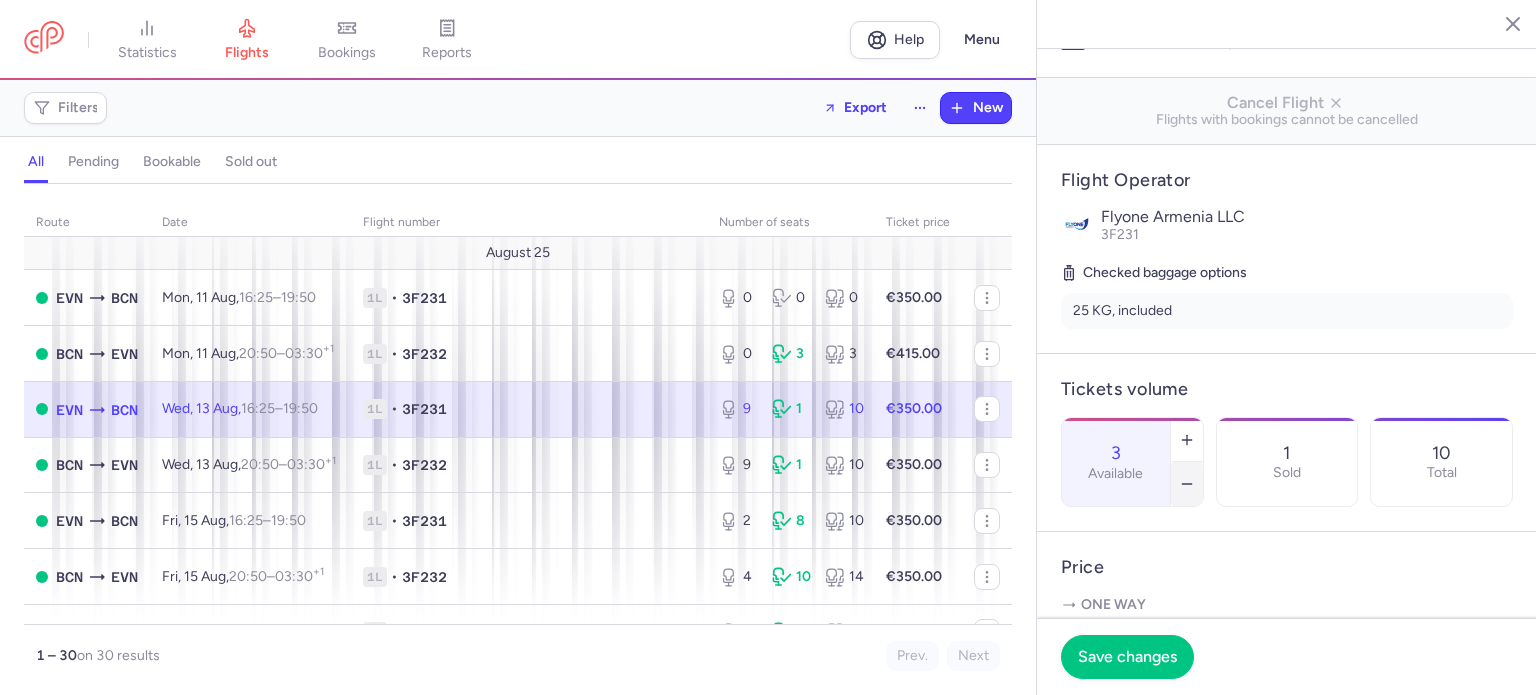 click 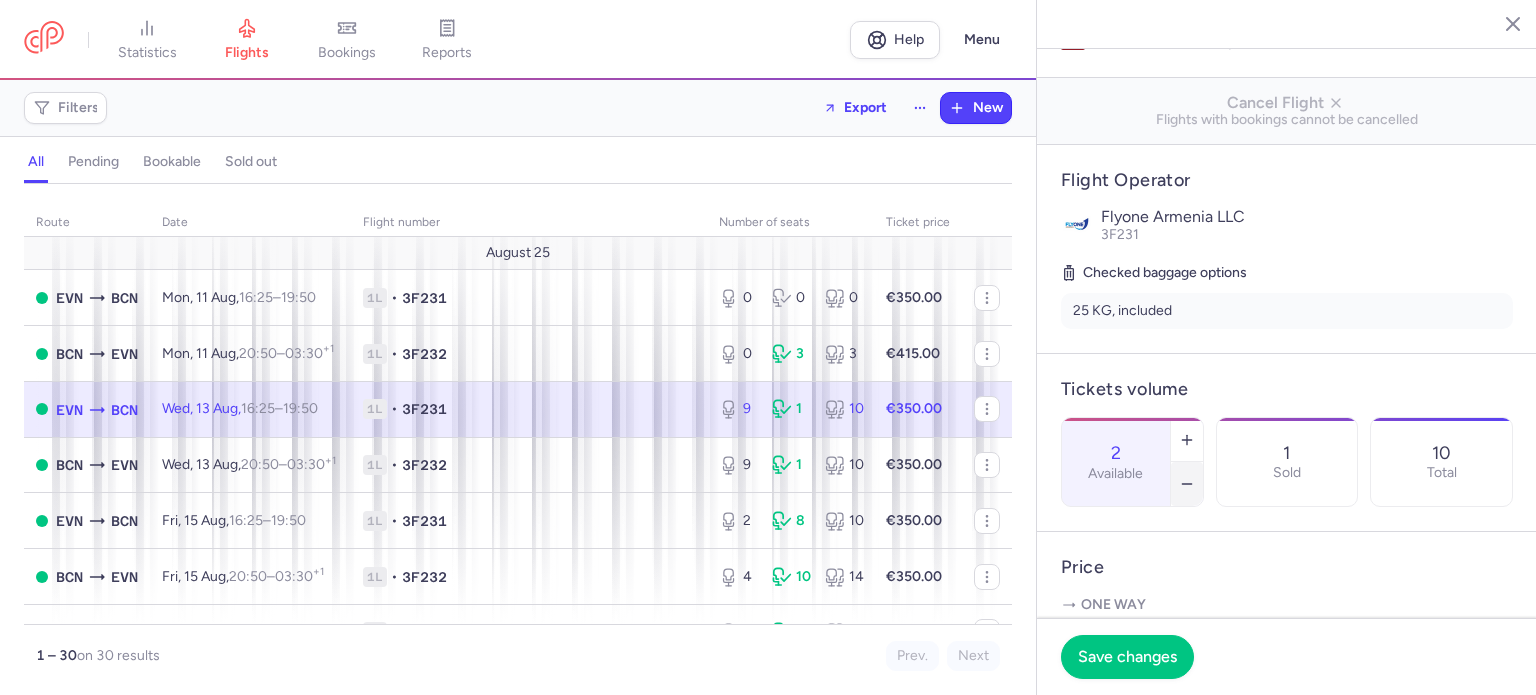click 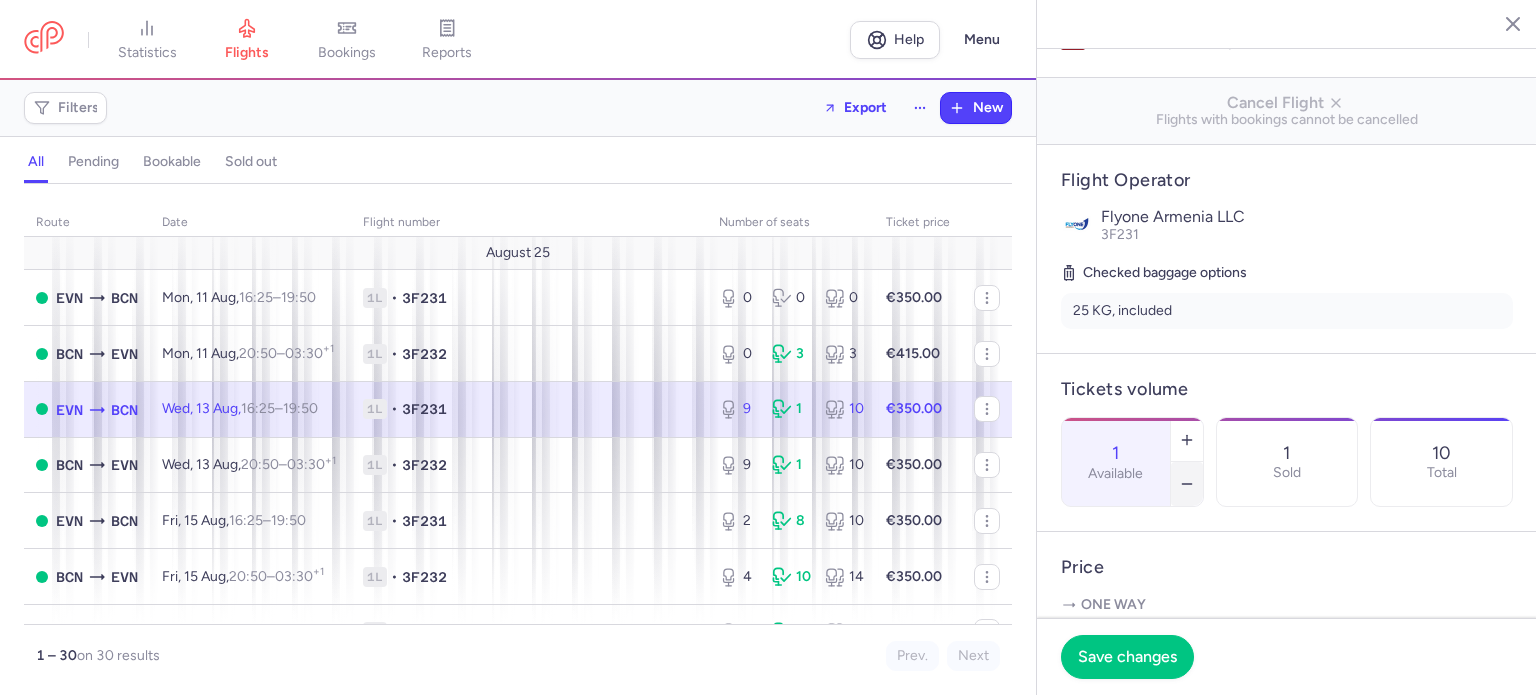 click 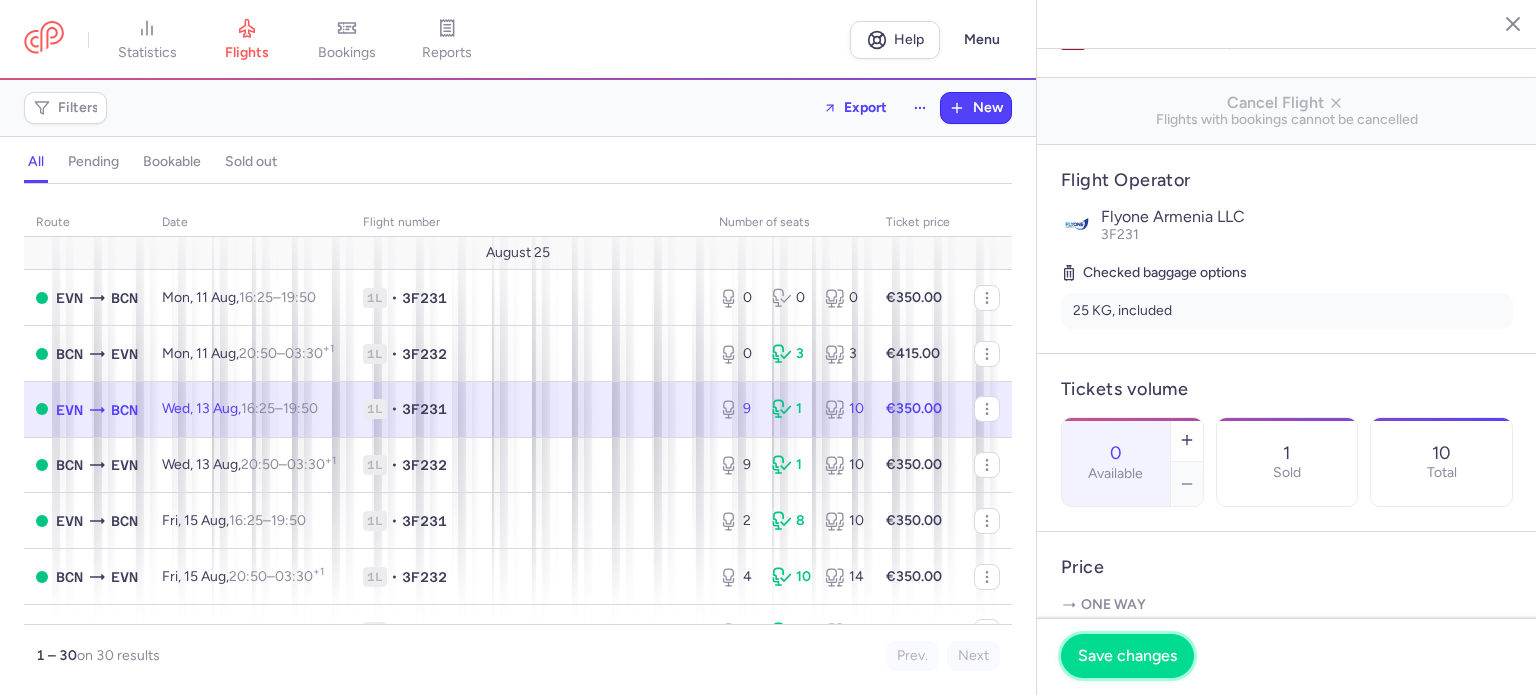 click on "Save changes" at bounding box center [1127, 656] 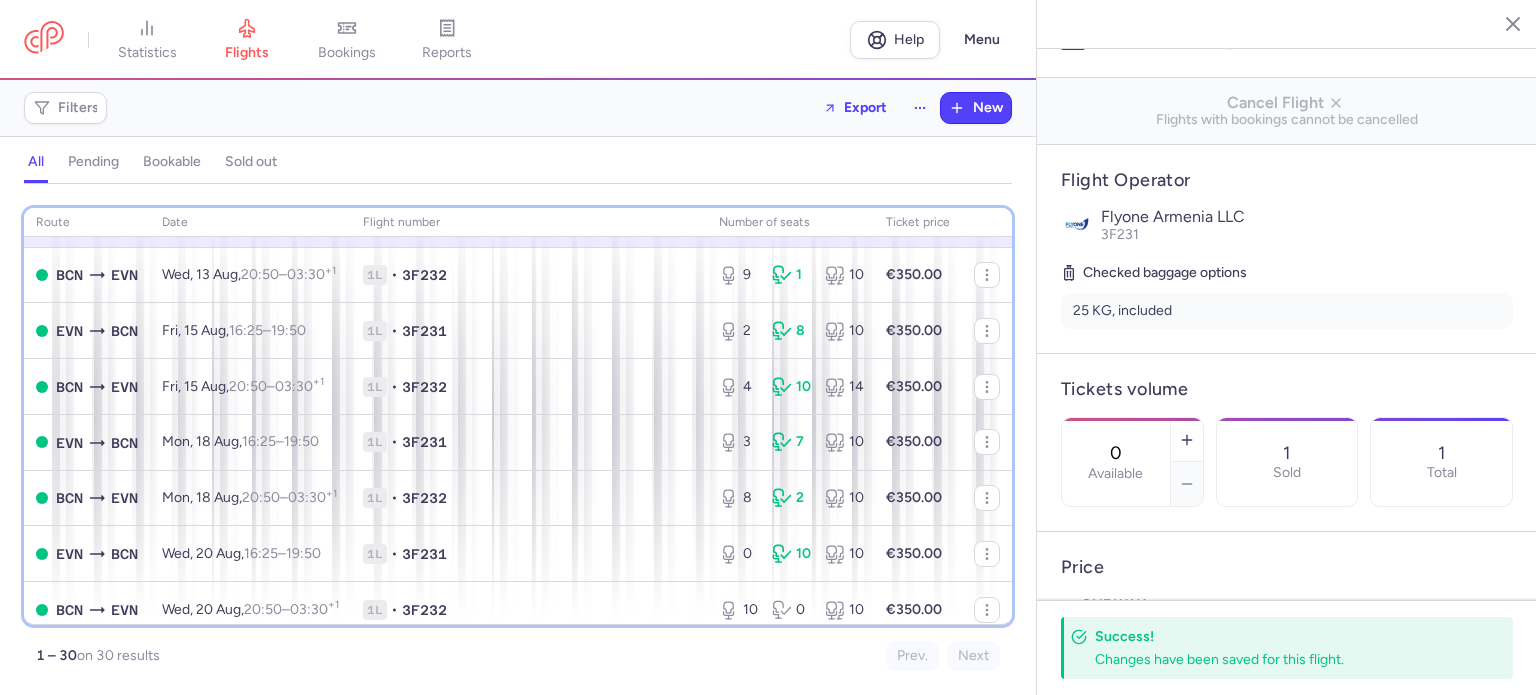 scroll, scrollTop: 205, scrollLeft: 0, axis: vertical 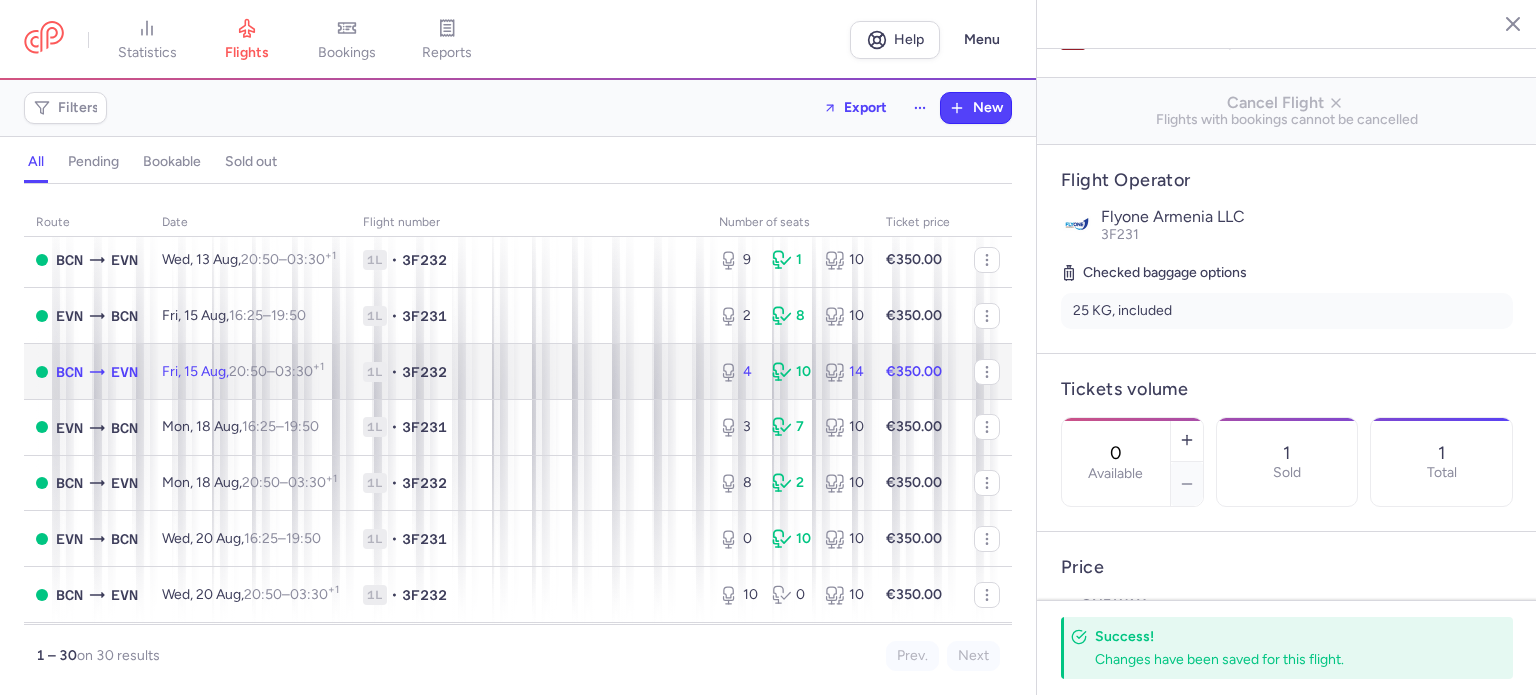 click on "1L • 3F232" 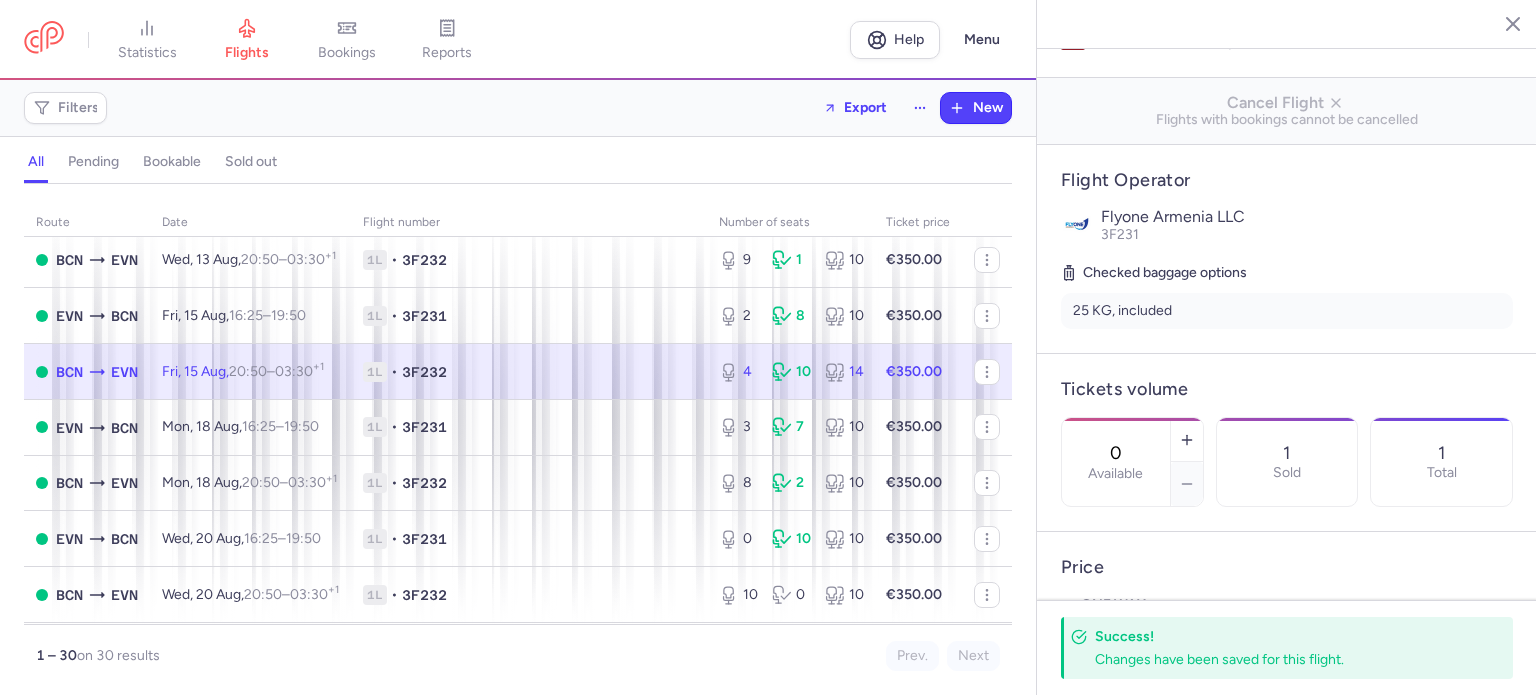 type on "4" 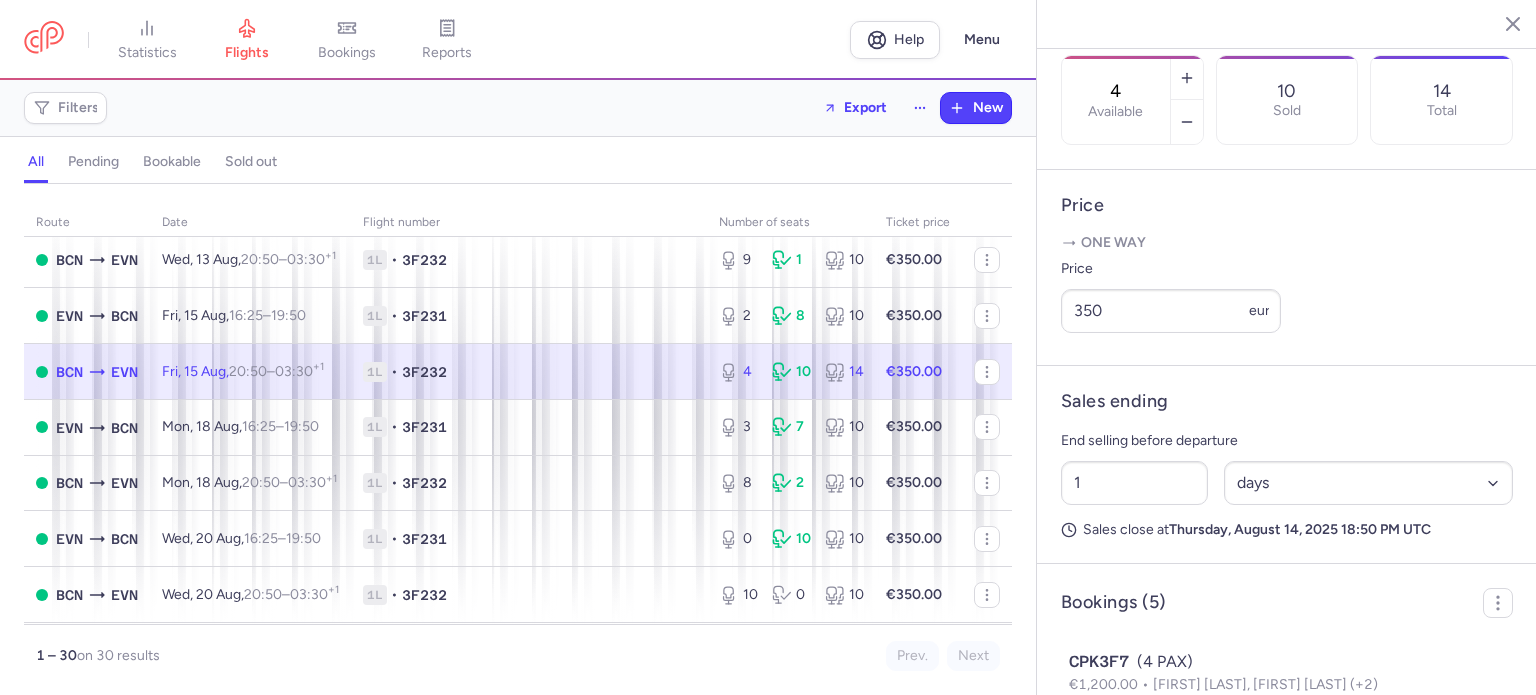scroll, scrollTop: 644, scrollLeft: 0, axis: vertical 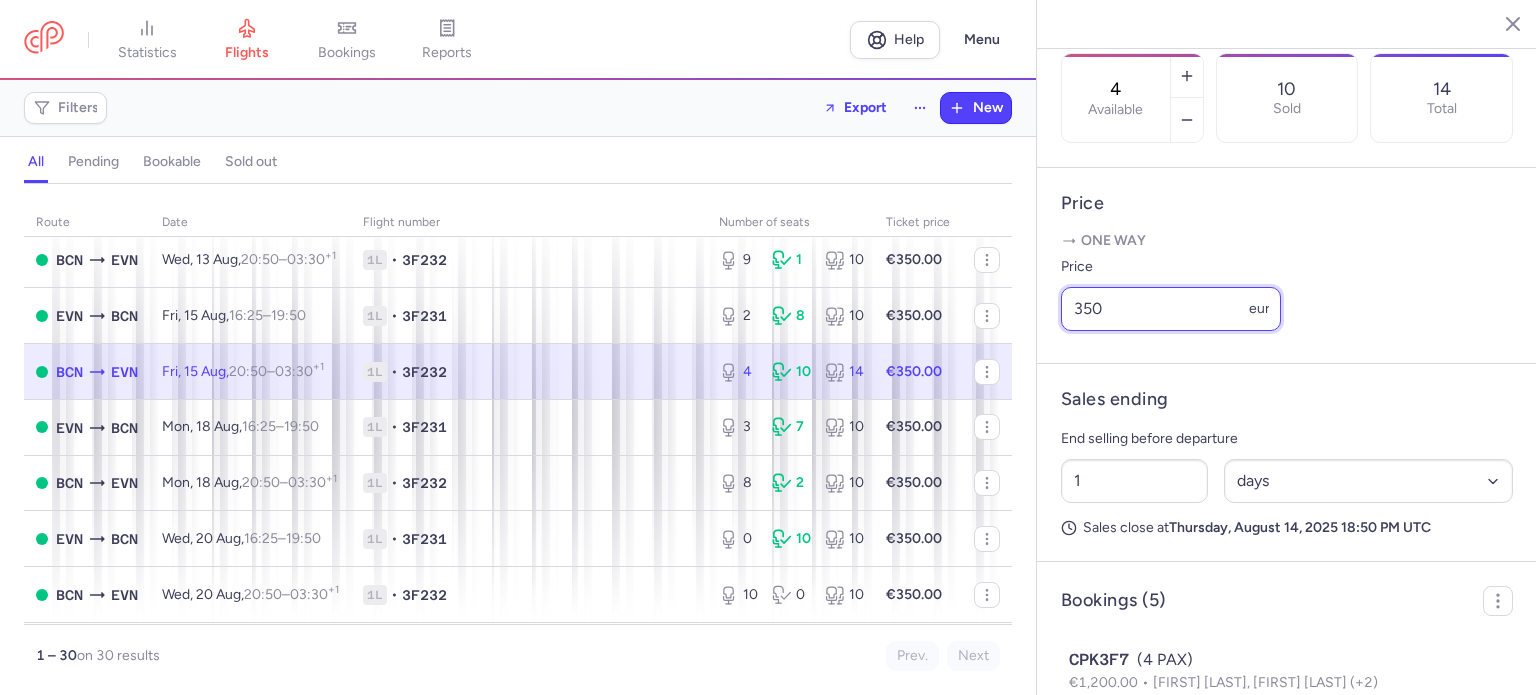 click on "350" at bounding box center [1171, 309] 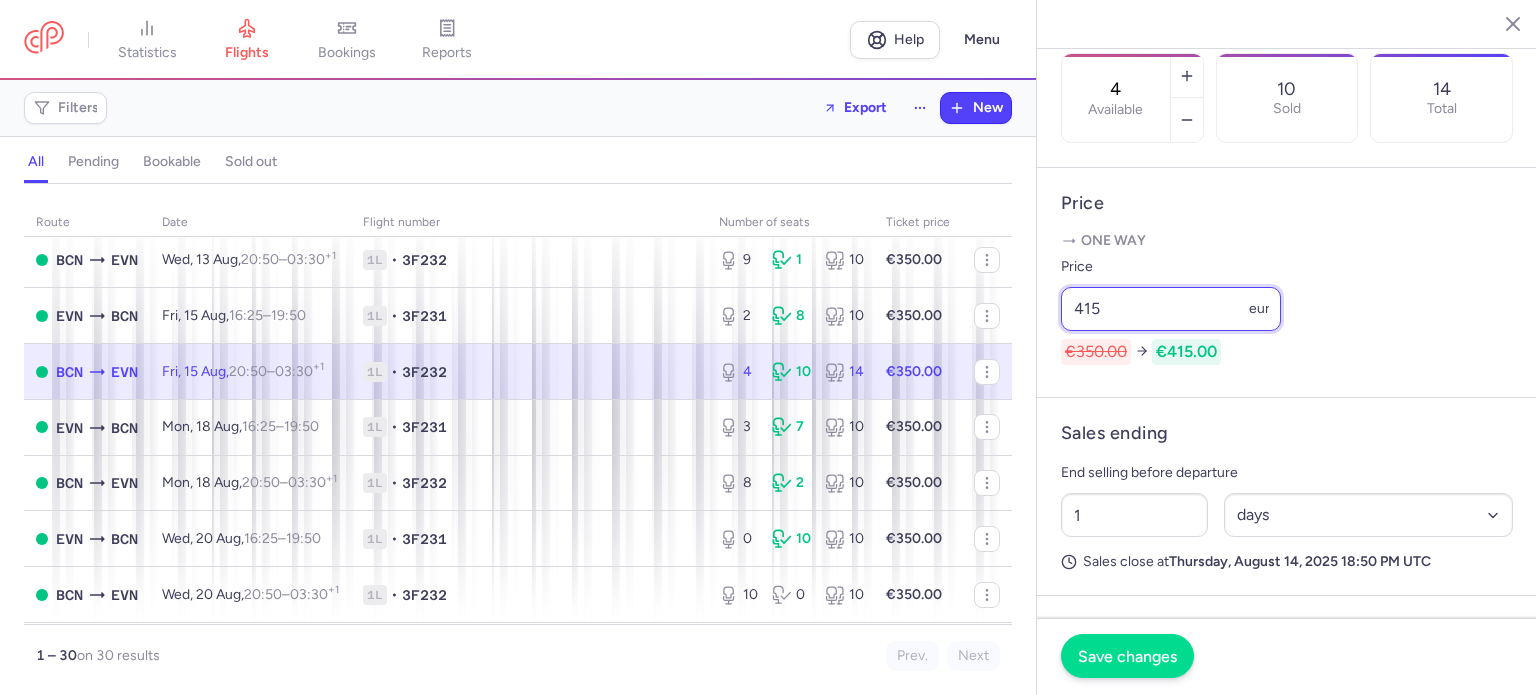 type on "415" 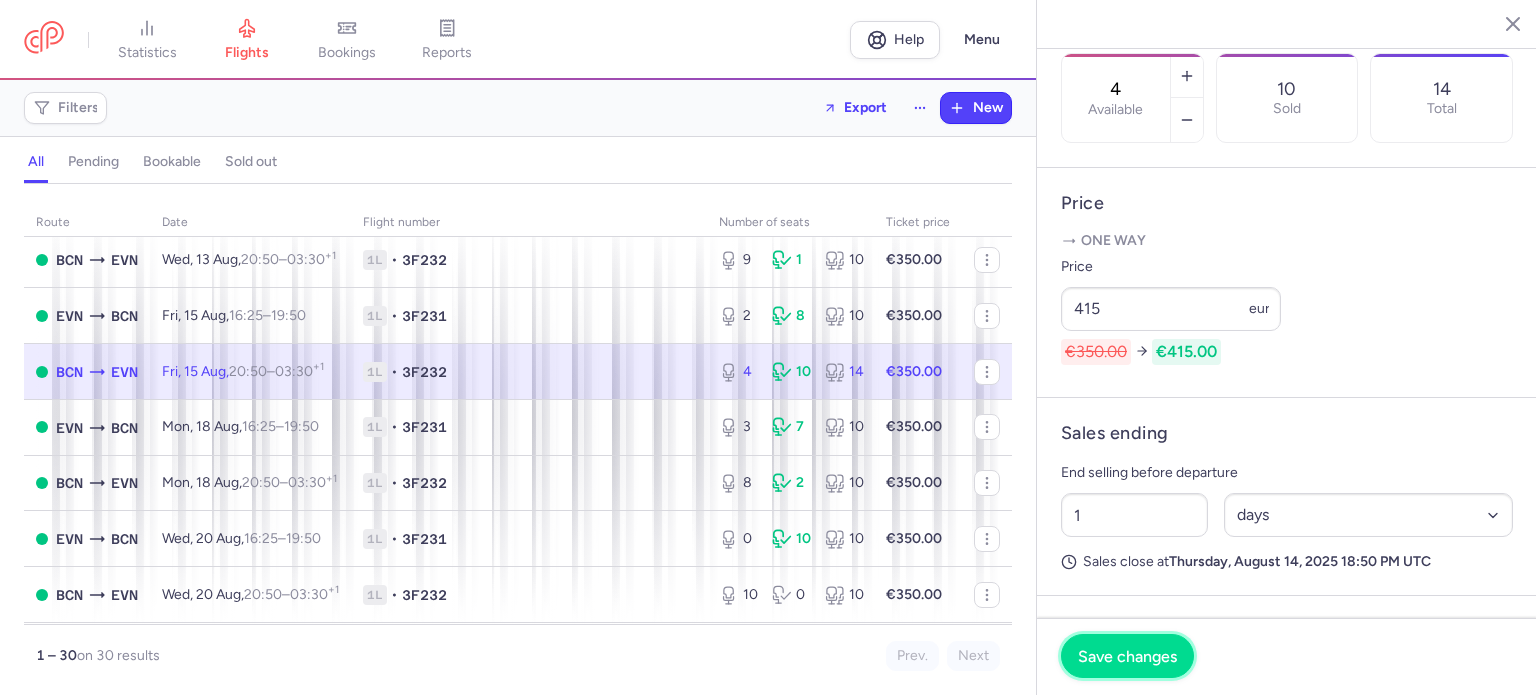 click on "Save changes" at bounding box center [1127, 656] 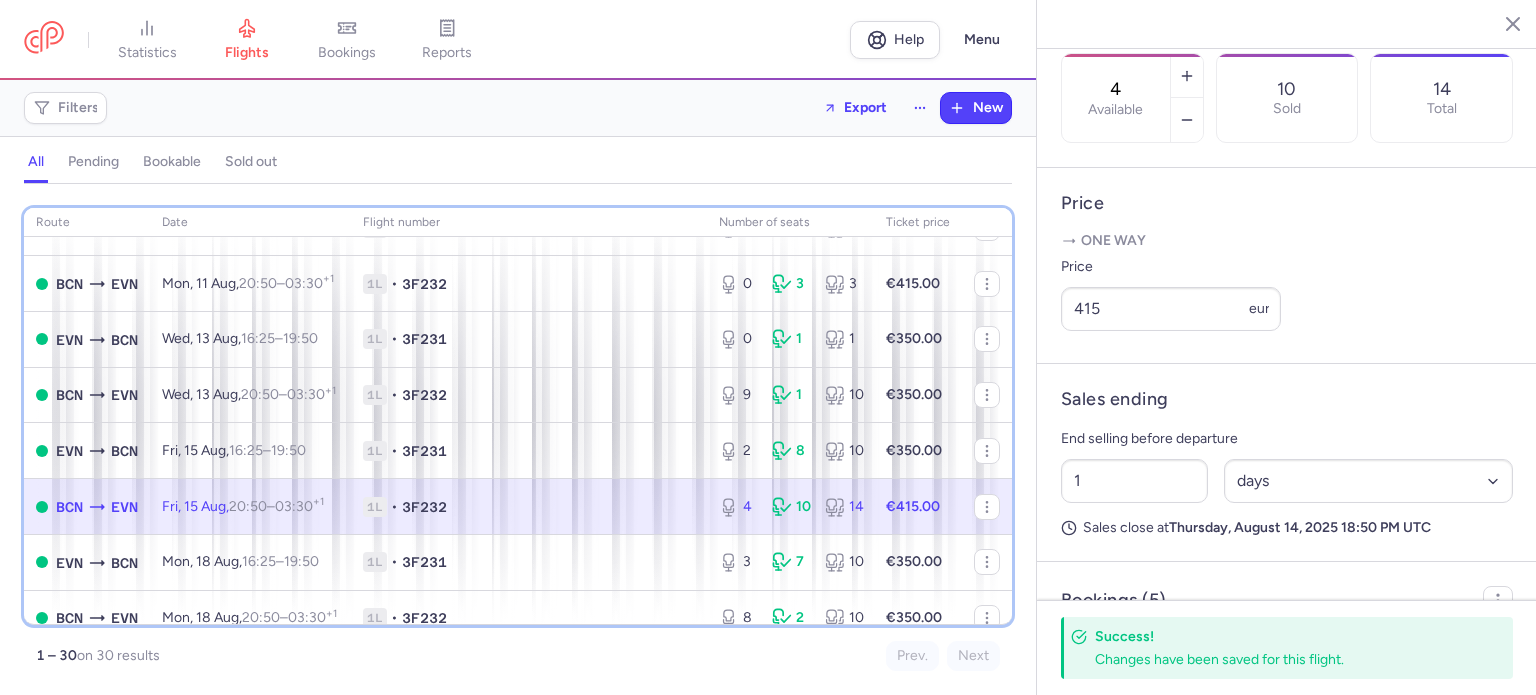 scroll, scrollTop: 8, scrollLeft: 0, axis: vertical 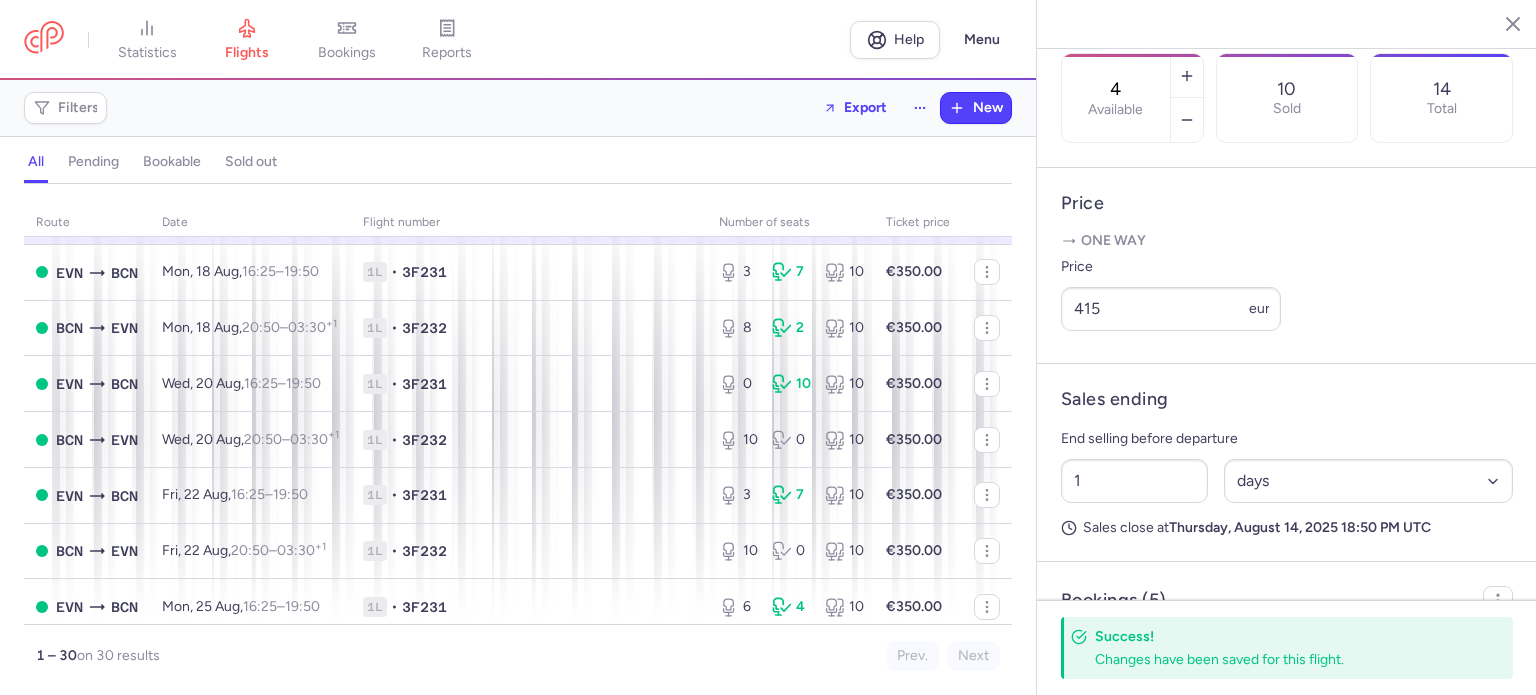 click on "route date Flight number number of seats Ticket price August 25  EVN  BCN Mon, 11 Aug,  [TIME]  –  [TIME]  +1 1L • 3F232 0 3 3 €415.00  BCN  EVN Mon, 11 Aug,  [TIME]  –  [TIME]  +1 1L • 3F232 0 3 3 €415.00  EVN  BCN Wed, 13 Aug,  [TIME]  –  [TIME]  +0 1L • 3F231 0 1 1 €350.00  BCN  EVN Wed, 13 Aug,  [TIME]  –  [TIME]  +1 1L • 3F232 9 1 10 €350.00  EVN  BCN Fri, 15 Aug,  [TIME]  –  [TIME]  +0 1L • 3F231 2 8 10 €350.00  BCN  EVN Fri, 15 Aug,  [TIME]  –  [TIME]  +1 1L • 3F232 4 10 14 €415.00  EVN  BCN Mon, 18 Aug,  [TIME]  –  [TIME]  +0 1L • 3F231 3 7 10 €350.00  BCN  EVN Mon, 18 Aug,  [TIME]  –  [TIME]  +1 1L • 3F232 8 2 10 €350.00  EVN  BCN Wed, 20 Aug,  [TIME]  –  [TIME]  +0 1L • 3F231 0 10 10 €350.00  BCN  EVN Wed, 20 Aug,  [TIME]  –  [TIME]  +1 1L • 3F232 10 0 10 €350.00  EVN  BCN Fri, 22 Aug,  [TIME]  –  [TIME]  +0 1L • 3F231 3 7 10 €350.00  BCN  EVN Fri, 22 Aug,  [TIME]  –  [TIME]  +1 1L • 3F232 10 0 10 €350.00  EVN  BCN Mon, 25 Aug,  [TIME]  –  [TIME]  +0 6" at bounding box center [518, 445] 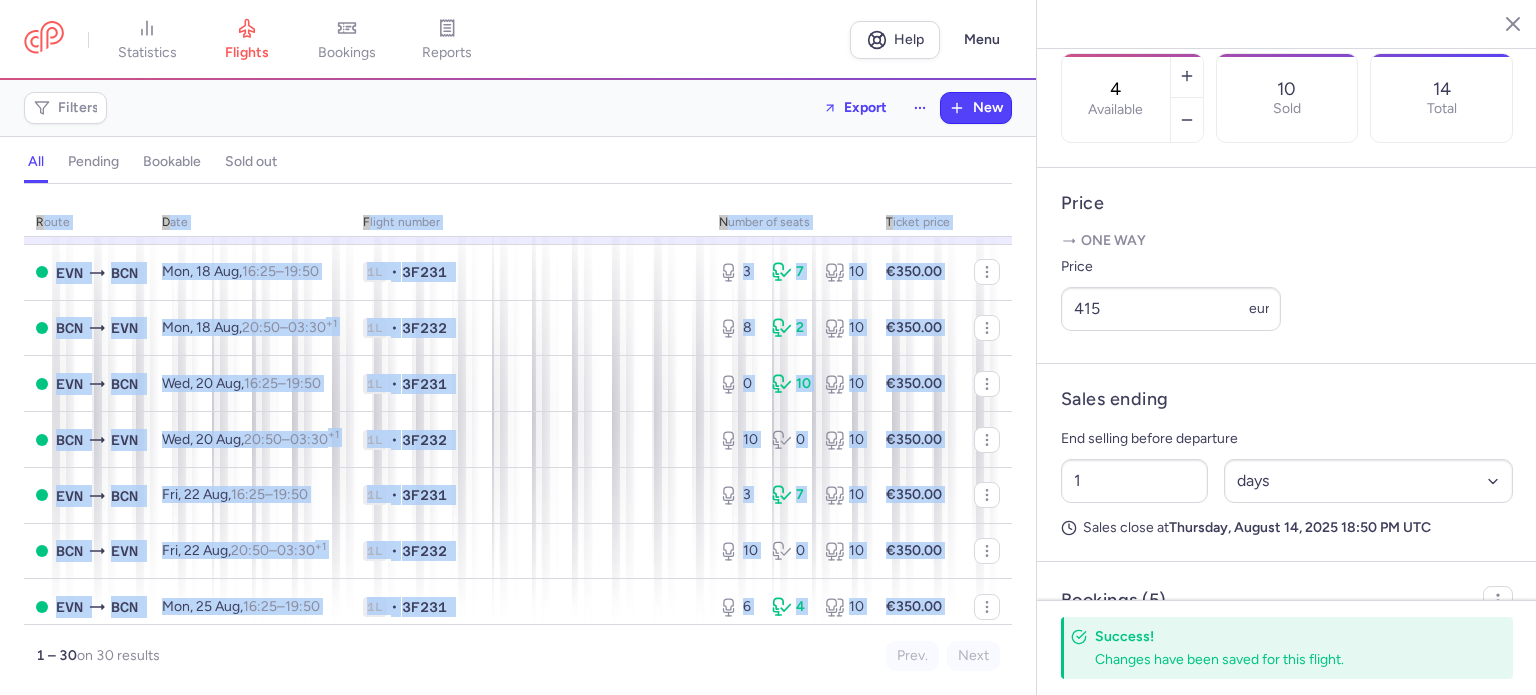 click on "route date Flight number number of seats Ticket price August 25  EVN  BCN Mon, 11 Aug,  [TIME]  –  [TIME]  +1 1L • 3F232 0 3 3 €415.00  BCN  EVN Mon, 11 Aug,  [TIME]  –  [TIME]  +1 1L • 3F232 0 3 3 €415.00  EVN  BCN Wed, 13 Aug,  [TIME]  –  [TIME]  +0 1L • 3F231 0 1 1 €350.00  BCN  EVN Wed, 13 Aug,  [TIME]  –  [TIME]  +1 1L • 3F232 9 1 10 €350.00  EVN  BCN Fri, 15 Aug,  [TIME]  –  [TIME]  +0 1L • 3F231 2 8 10 €350.00  BCN  EVN Fri, 15 Aug,  [TIME]  –  [TIME]  +1 1L • 3F232 4 10 14 €415.00  EVN  BCN Mon, 18 Aug,  [TIME]  –  [TIME]  +0 1L • 3F231 3 7 10 €350.00  BCN  EVN Mon, 18 Aug,  [TIME]  –  [TIME]  +1 1L • 3F232 8 2 10 €350.00  EVN  BCN Wed, 20 Aug,  [TIME]  –  [TIME]  +0 1L • 3F231 0 10 10 €350.00  BCN  EVN Wed, 20 Aug,  [TIME]  –  [TIME]  +1 1L • 3F232 10 0 10 €350.00  EVN  BCN Fri, 22 Aug,  [TIME]  –  [TIME]  +0 1L • 3F231 3 7 10 €350.00  BCN  EVN Fri, 22 Aug,  [TIME]  –  [TIME]  +1 1L • 3F232 10 0 10 €350.00  EVN  BCN Mon, 25 Aug,  [TIME]  –  [TIME]  +0 6" at bounding box center [518, 445] 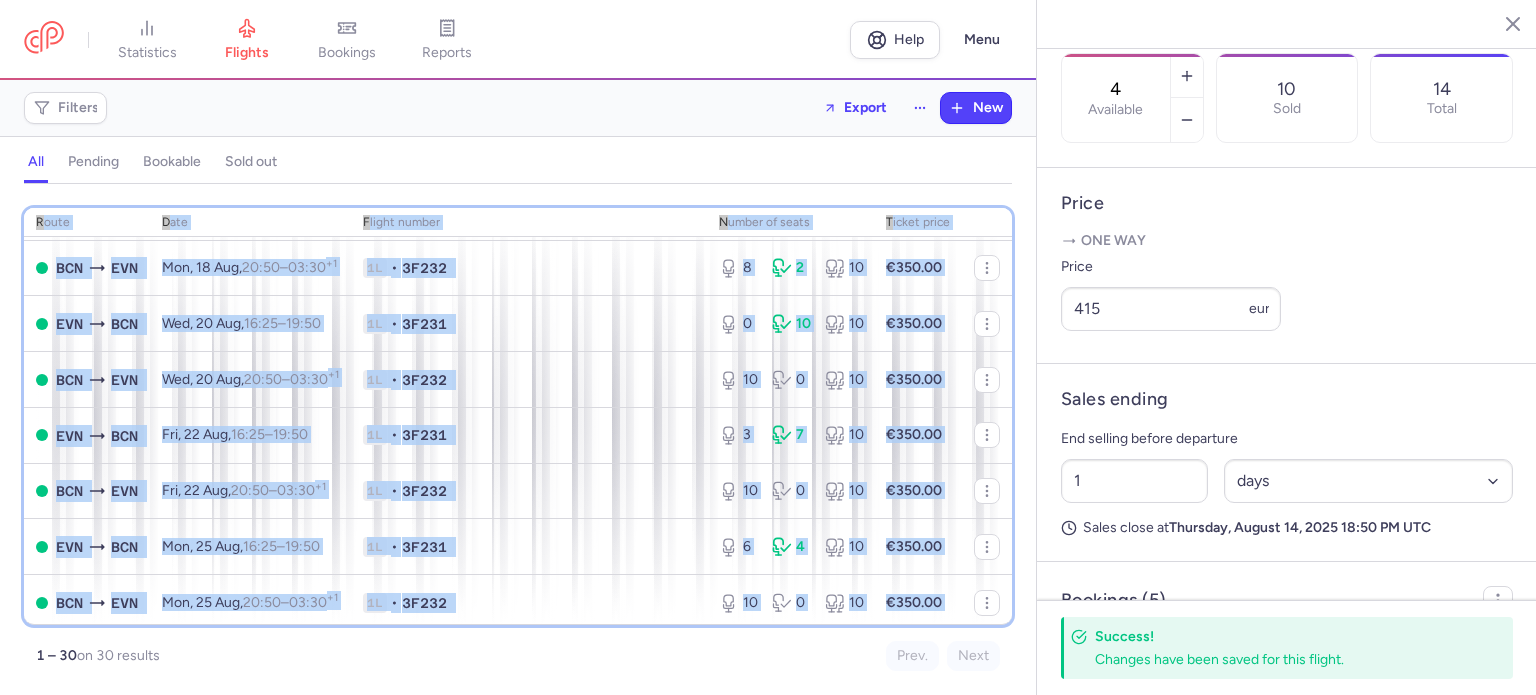 scroll, scrollTop: 440, scrollLeft: 0, axis: vertical 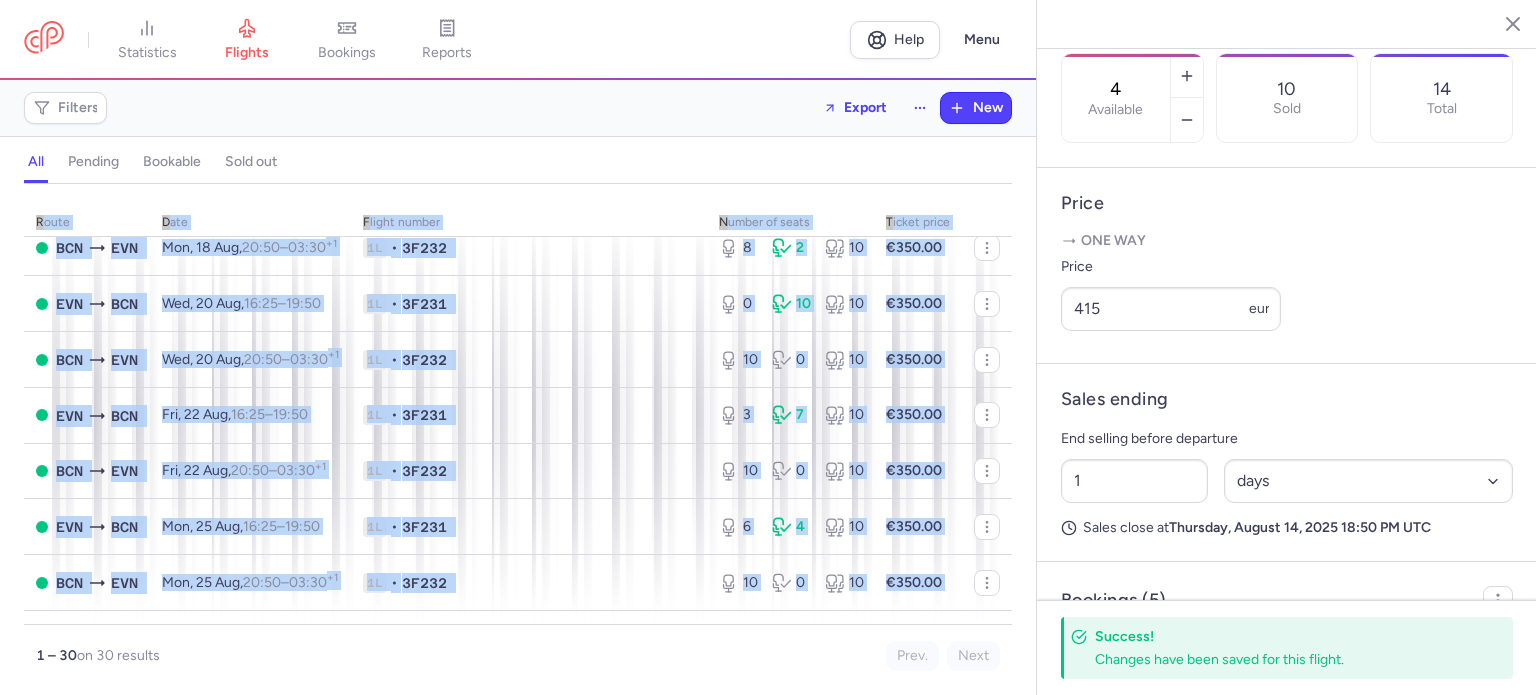 click on "route date Flight number number of seats Ticket price August 25  EVN  BCN Mon, 11 Aug,  [TIME]  –  [TIME]  +1 1L • 3F232 0 3 3 €415.00  BCN  EVN Mon, 11 Aug,  [TIME]  –  [TIME]  +1 1L • 3F232 0 3 3 €415.00  EVN  BCN Wed, 13 Aug,  [TIME]  –  [TIME]  +0 1L • 3F231 0 1 1 €350.00  BCN  EVN Wed, 13 Aug,  [TIME]  –  [TIME]  +1 1L • 3F232 9 1 10 €350.00  EVN  BCN Fri, 15 Aug,  [TIME]  –  [TIME]  +0 1L • 3F231 2 8 10 €350.00  BCN  EVN Fri, 15 Aug,  [TIME]  –  [TIME]  +1 1L • 3F232 4 10 14 €415.00  EVN  BCN Mon, 18 Aug,  [TIME]  –  [TIME]  +0 1L • 3F231 3 7 10 €350.00  BCN  EVN Mon, 18 Aug,  [TIME]  –  [TIME]  +1 1L • 3F232 8 2 10 €350.00  EVN  BCN Wed, 20 Aug,  [TIME]  –  [TIME]  +0 1L • 3F231 0 10 10 €350.00  BCN  EVN Wed, 20 Aug,  [TIME]  –  [TIME]  +1 1L • 3F232 10 0 10 €350.00  EVN  BCN Fri, 22 Aug,  [TIME]  –  [TIME]  +0 1L • 3F231 3 7 10 €350.00  BCN  EVN Fri, 22 Aug,  [TIME]  –  [TIME]  +1 1L • 3F232 10 0 10 €350.00  EVN  BCN Mon, 25 Aug,  [TIME]  –  [TIME]  +0 6" at bounding box center [518, 445] 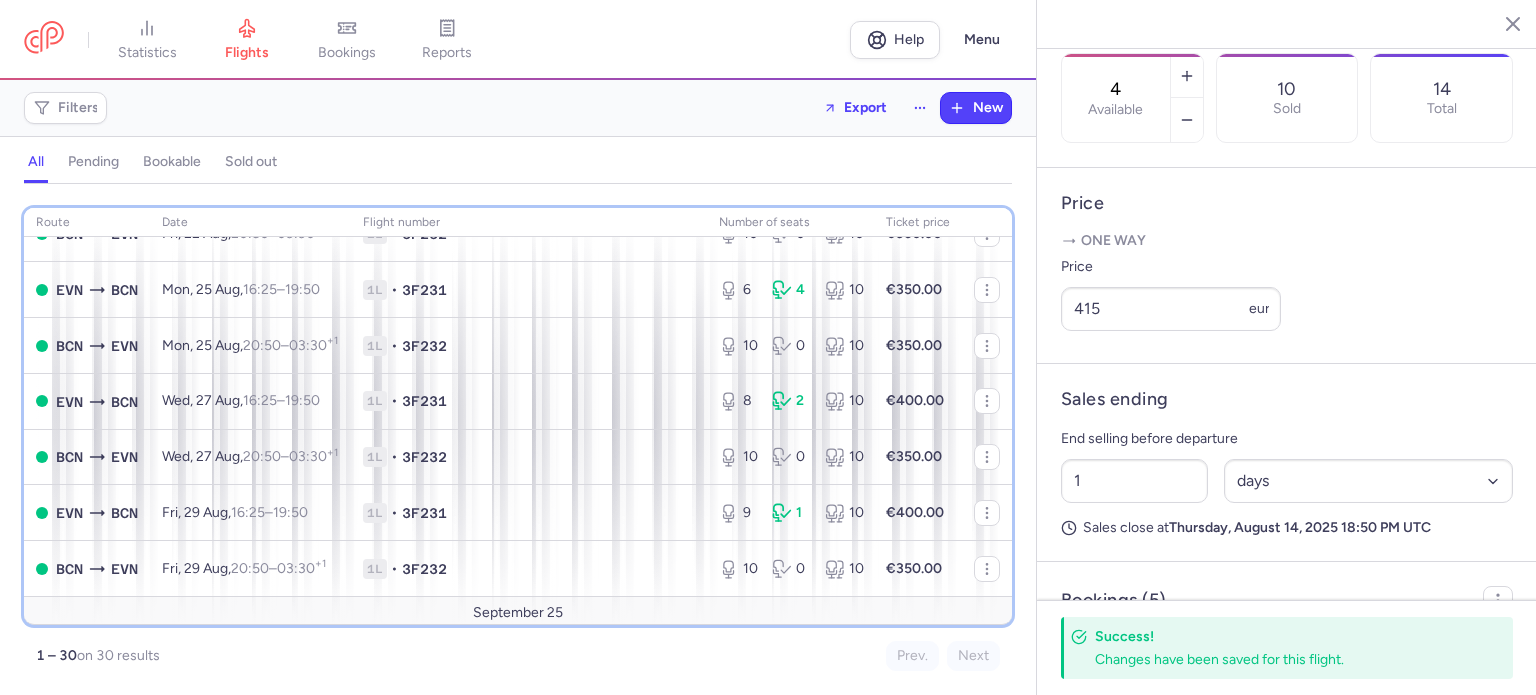 scroll, scrollTop: 680, scrollLeft: 0, axis: vertical 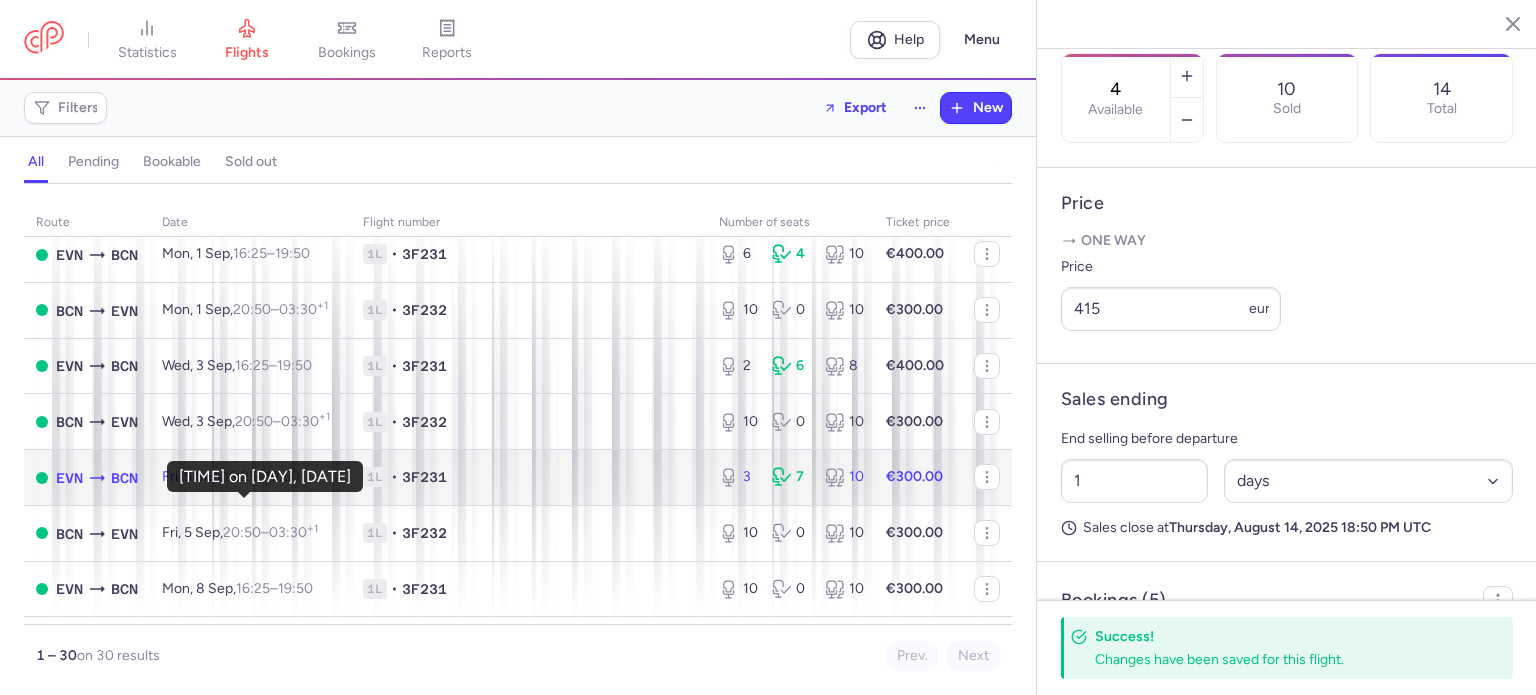 click on "16:25" at bounding box center (240, 476) 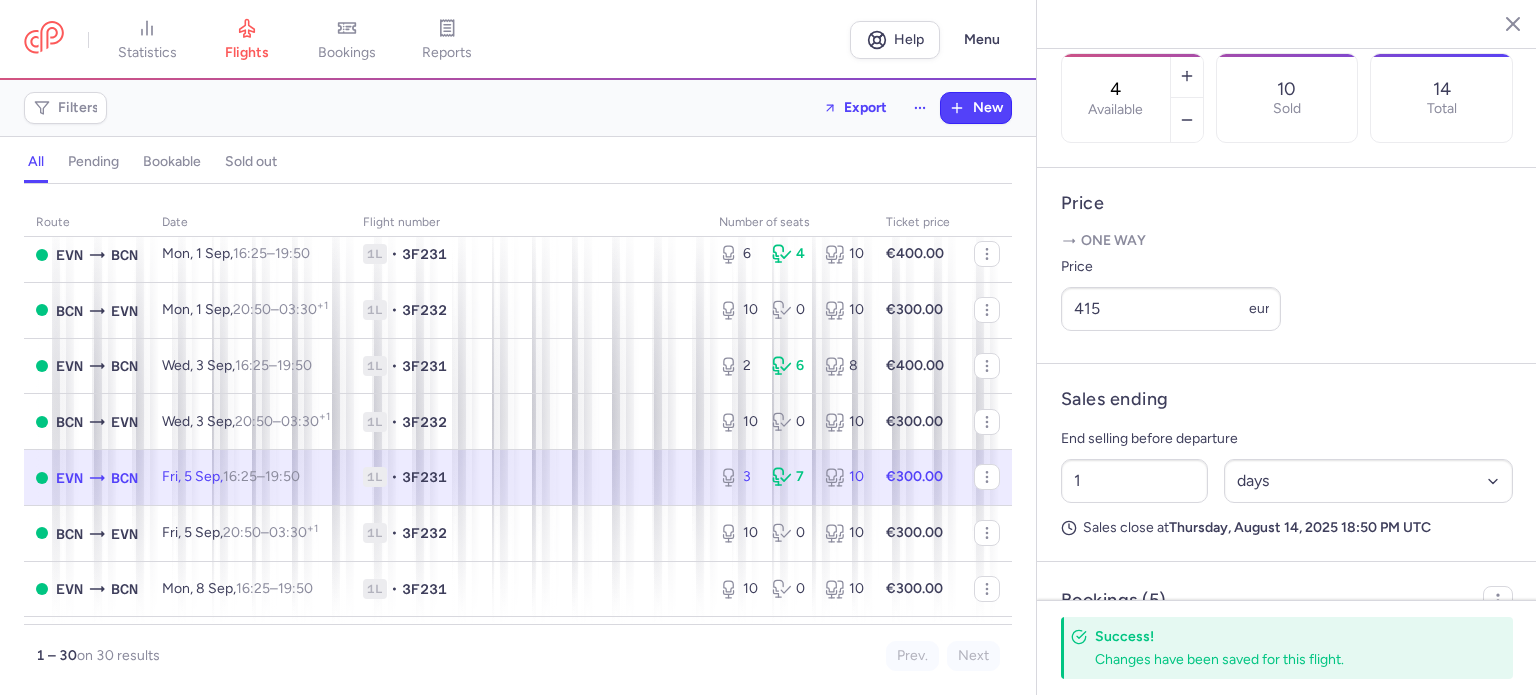 type on "3" 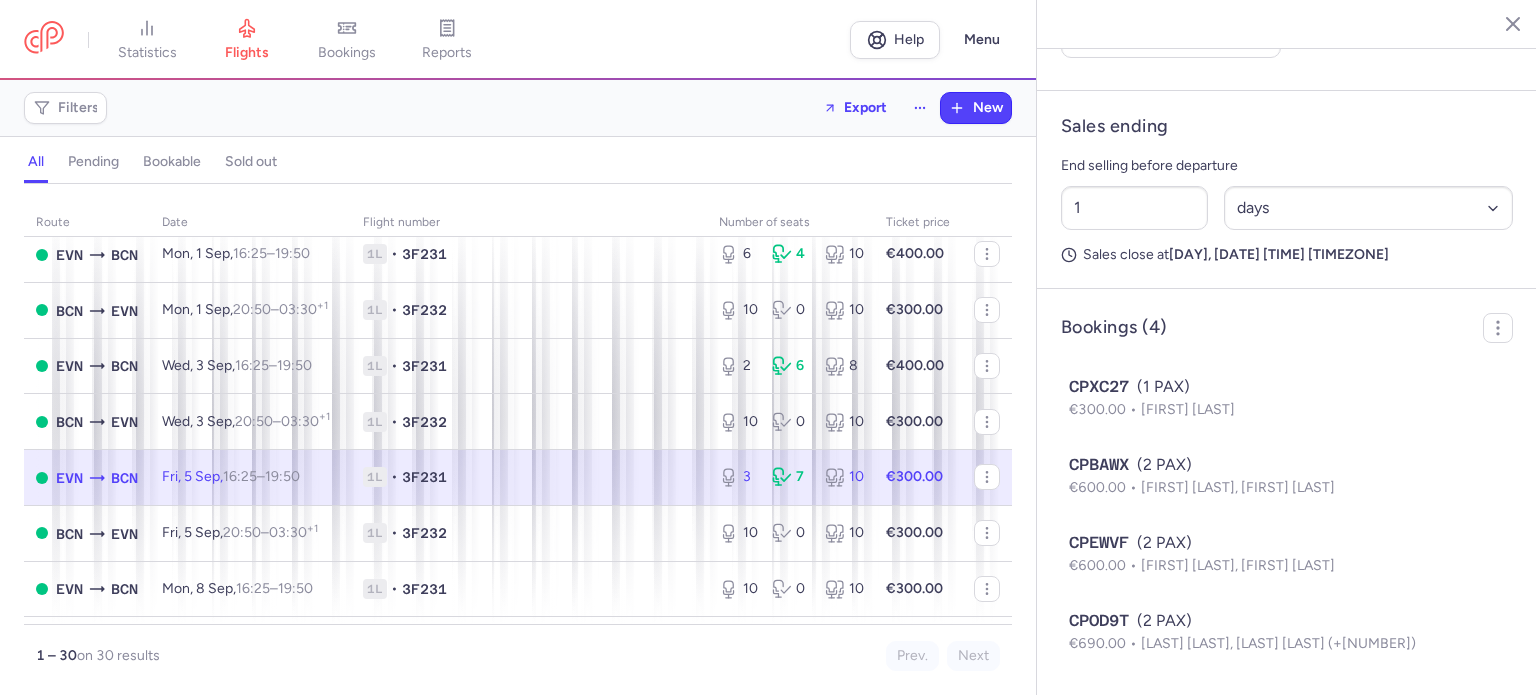 scroll, scrollTop: 969, scrollLeft: 0, axis: vertical 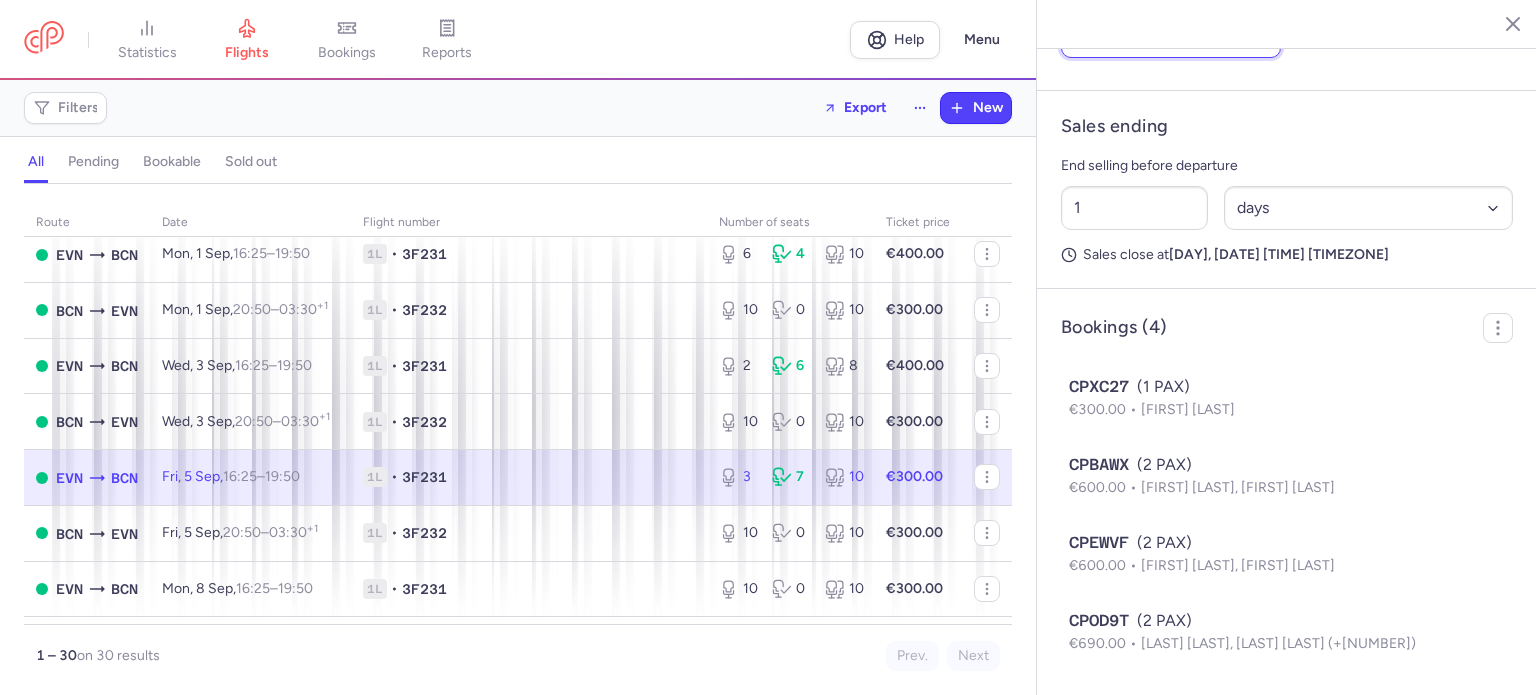 click on "300" at bounding box center (1171, 36) 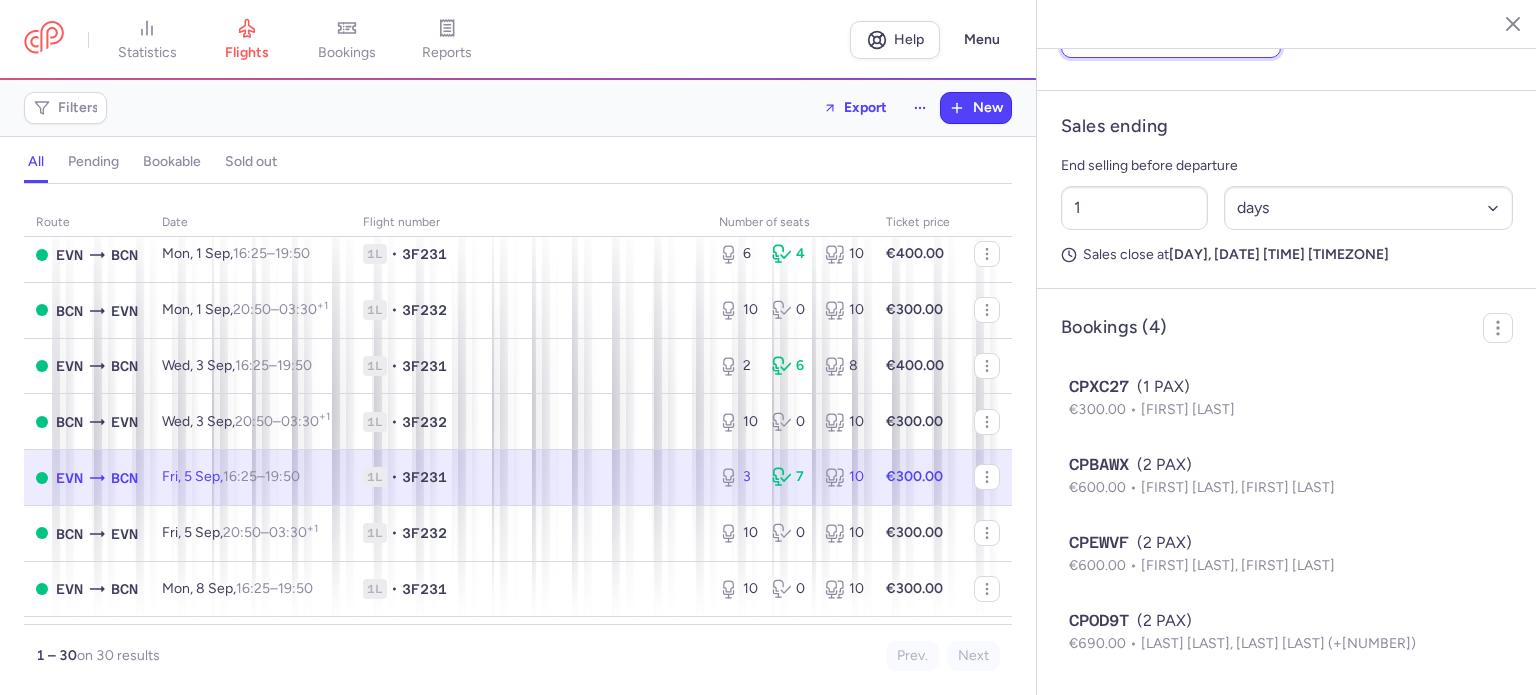 click on "300" at bounding box center [1171, 36] 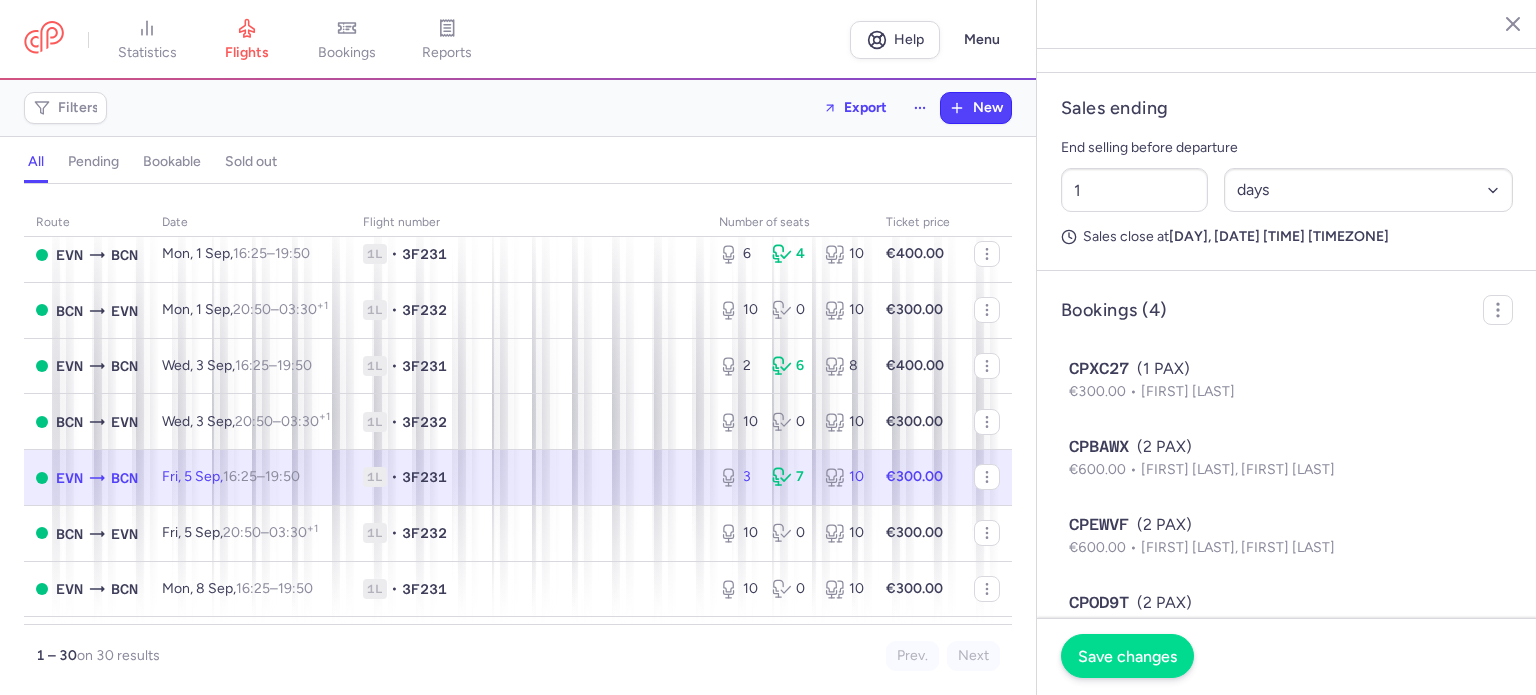 type on "400" 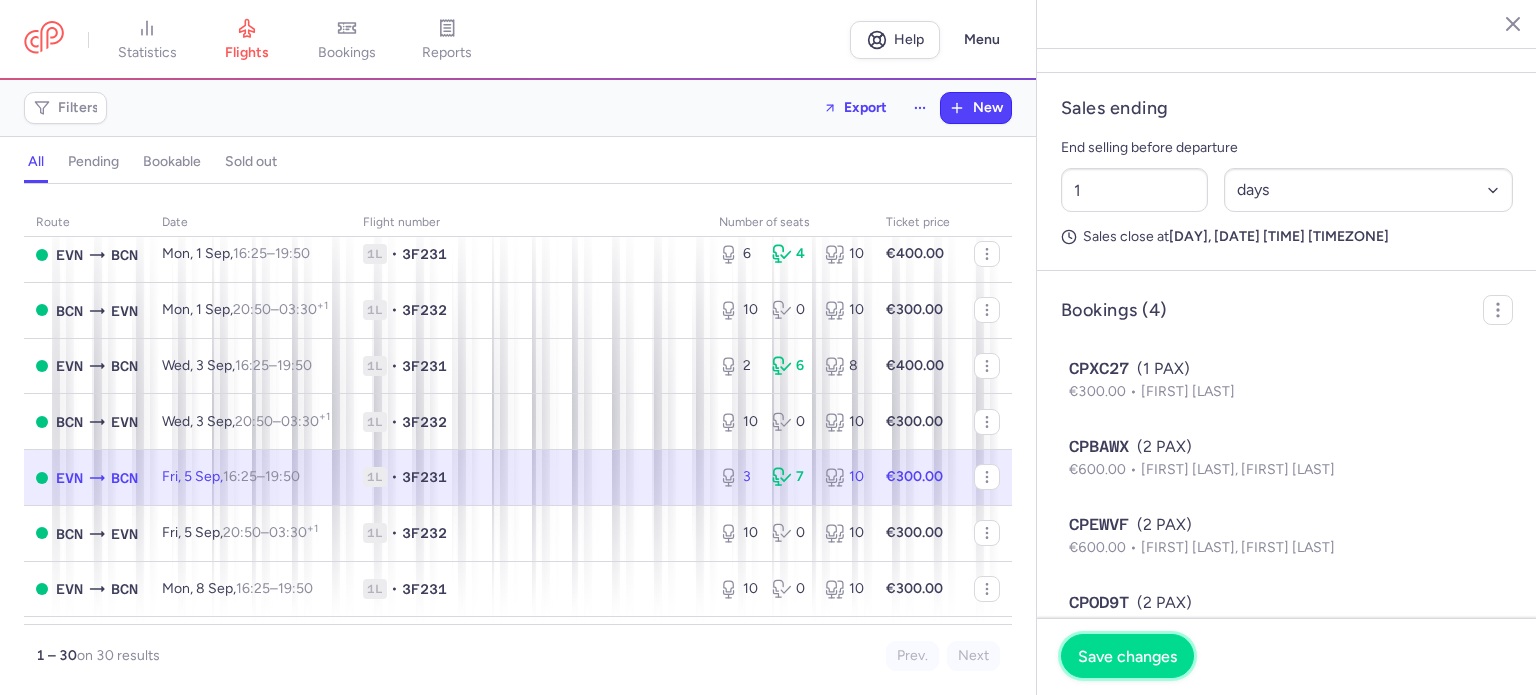 click on "Save changes" at bounding box center (1127, 656) 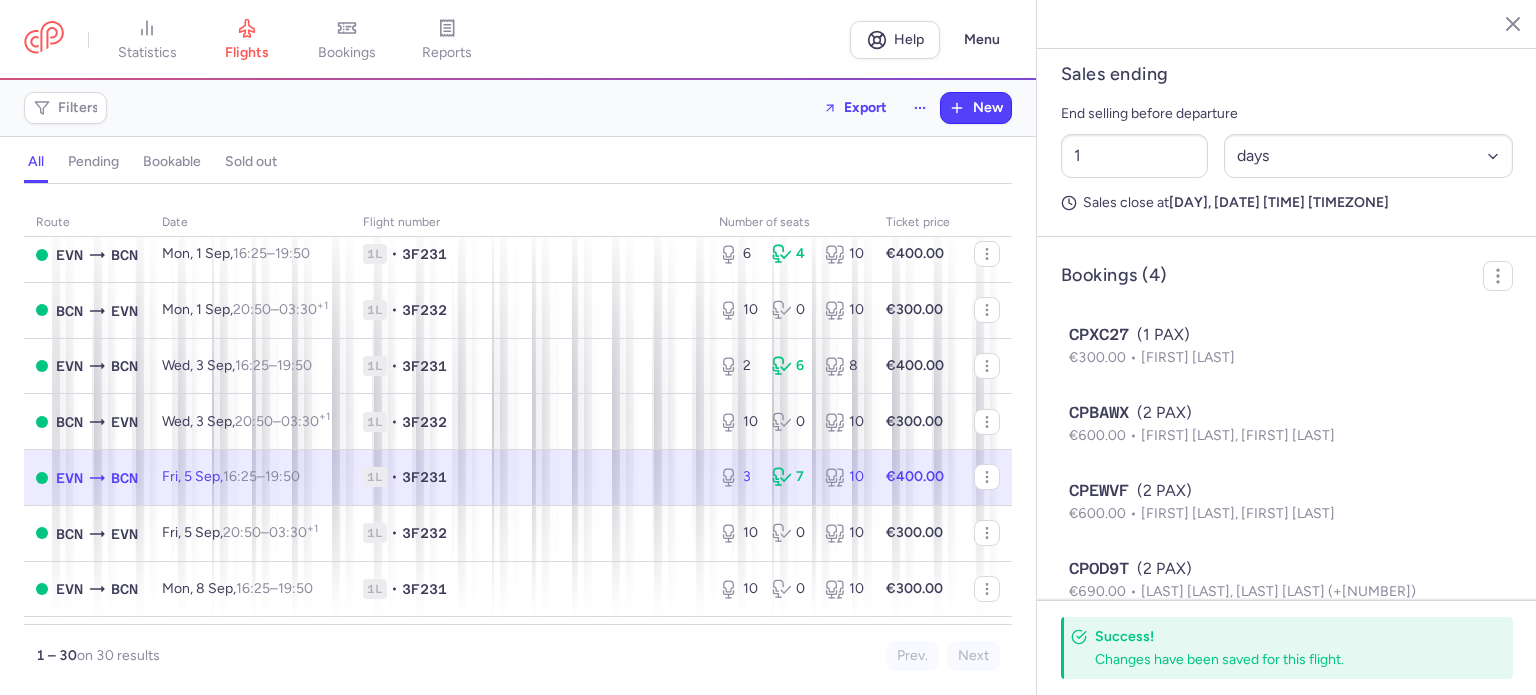 scroll, scrollTop: 935, scrollLeft: 0, axis: vertical 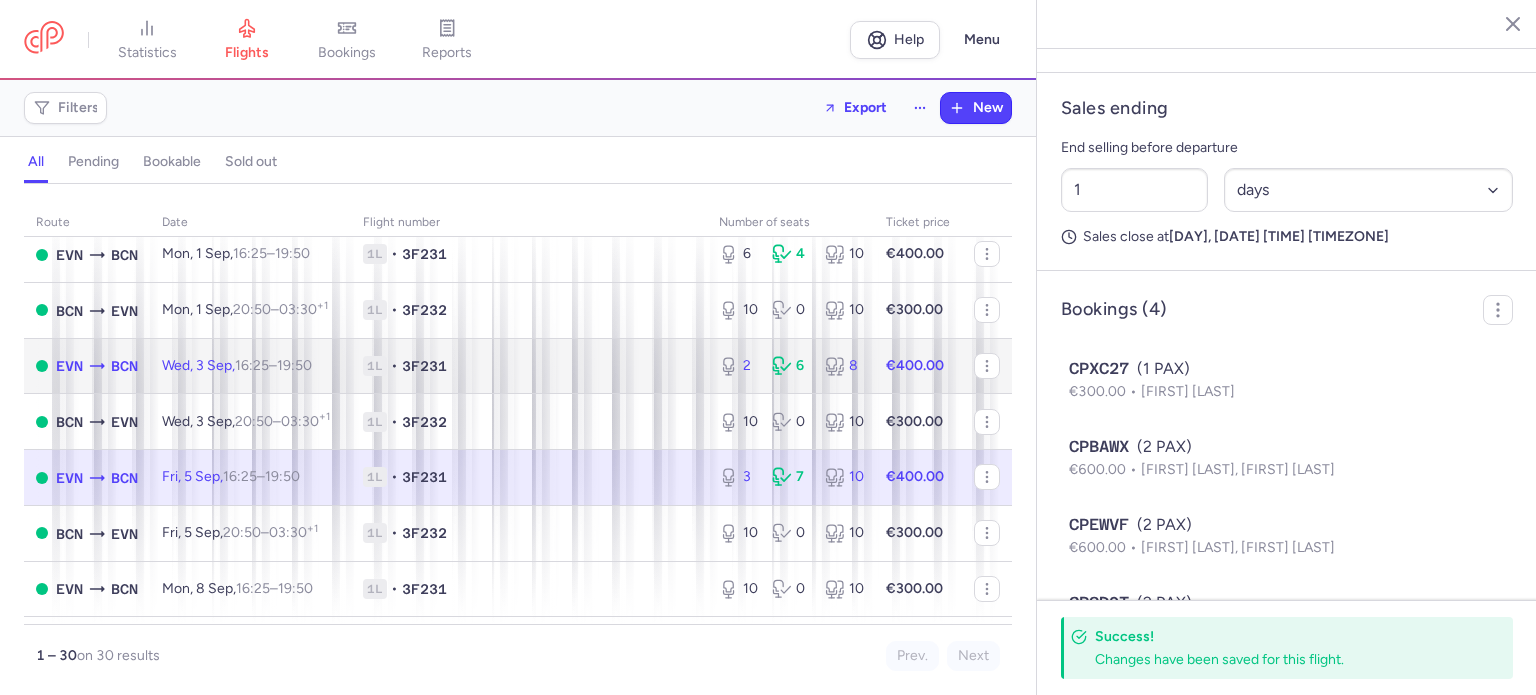 click on "1L • 3F231" 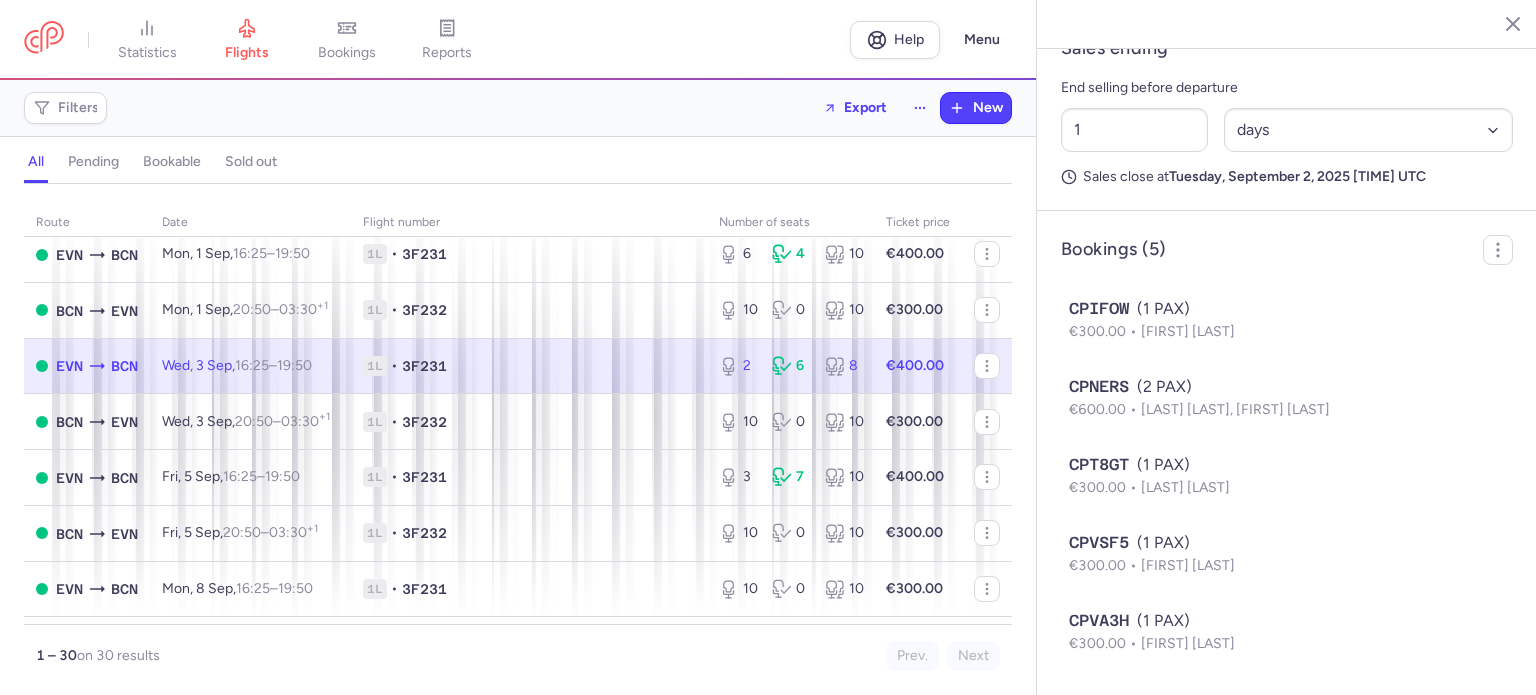 scroll, scrollTop: 1047, scrollLeft: 0, axis: vertical 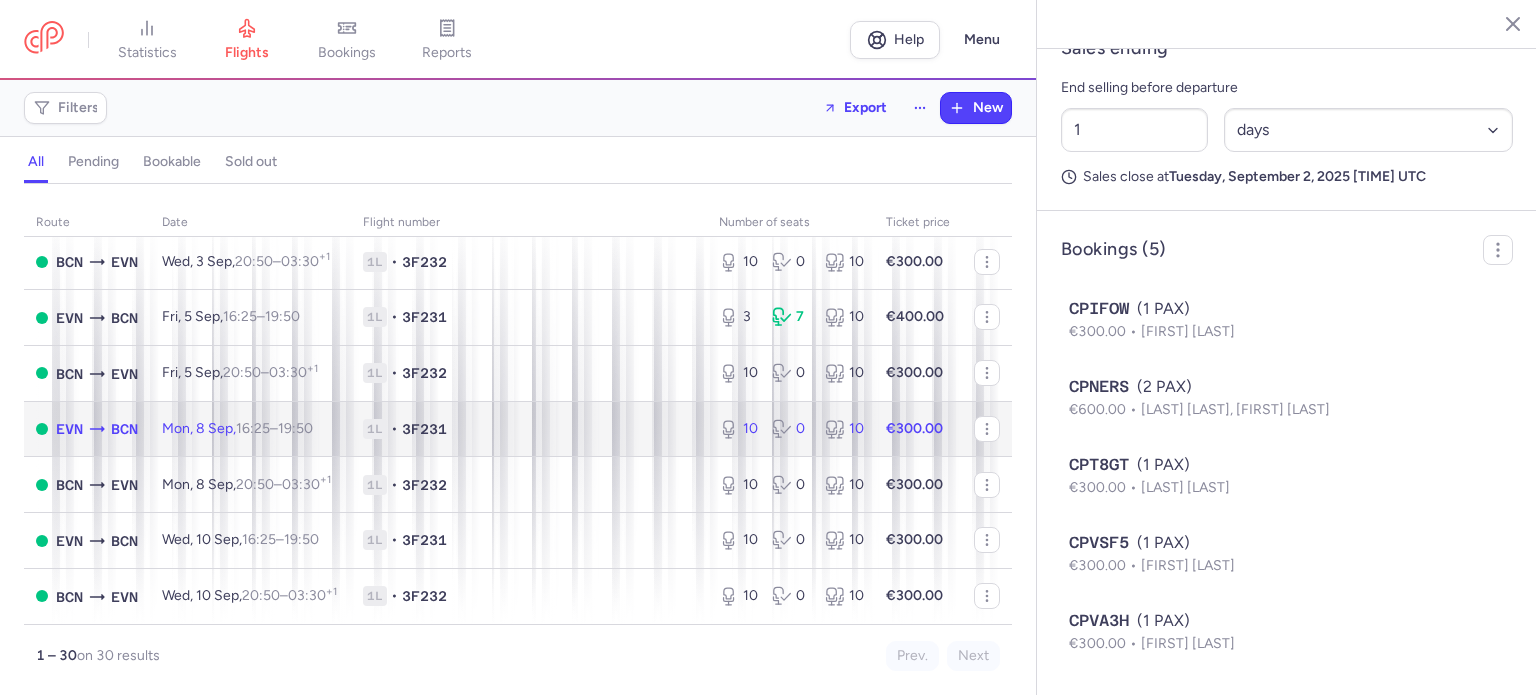 click on "1L • 3F231" 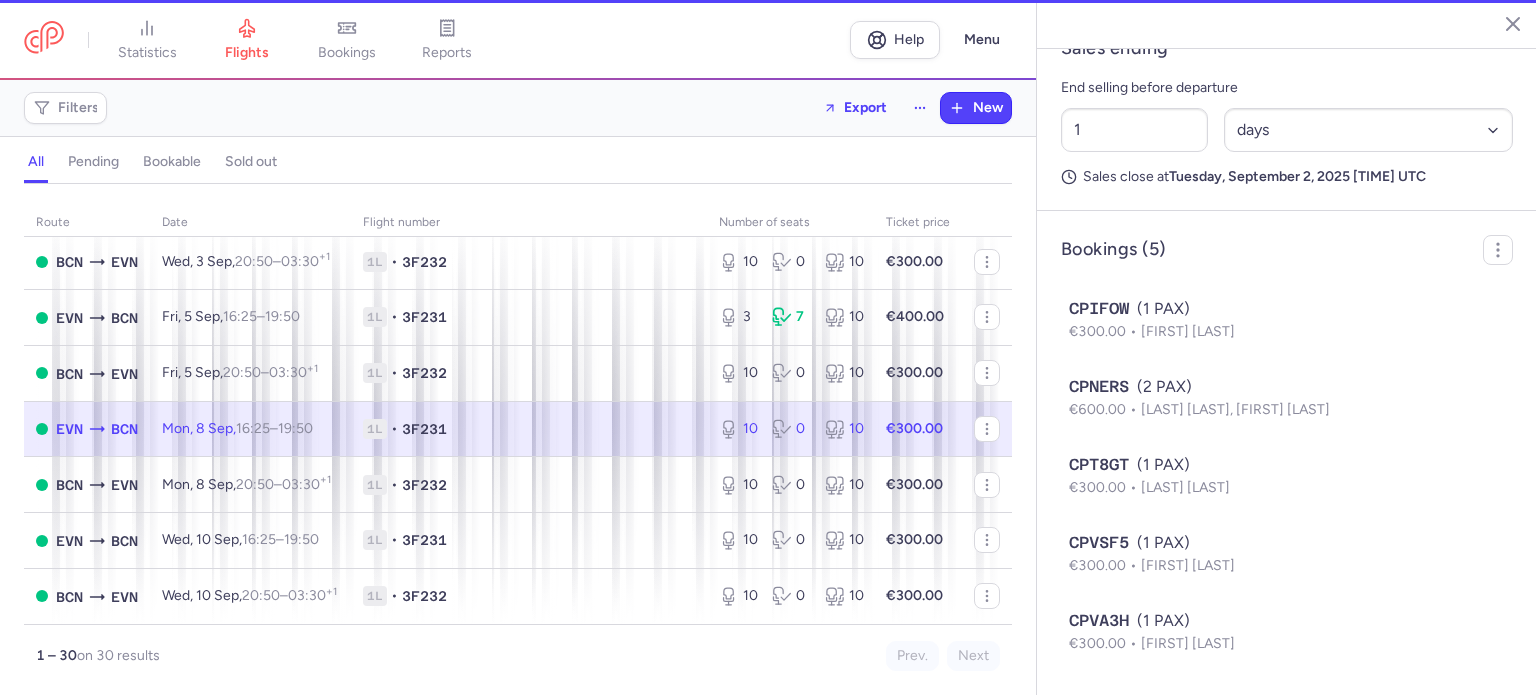 type on "10" 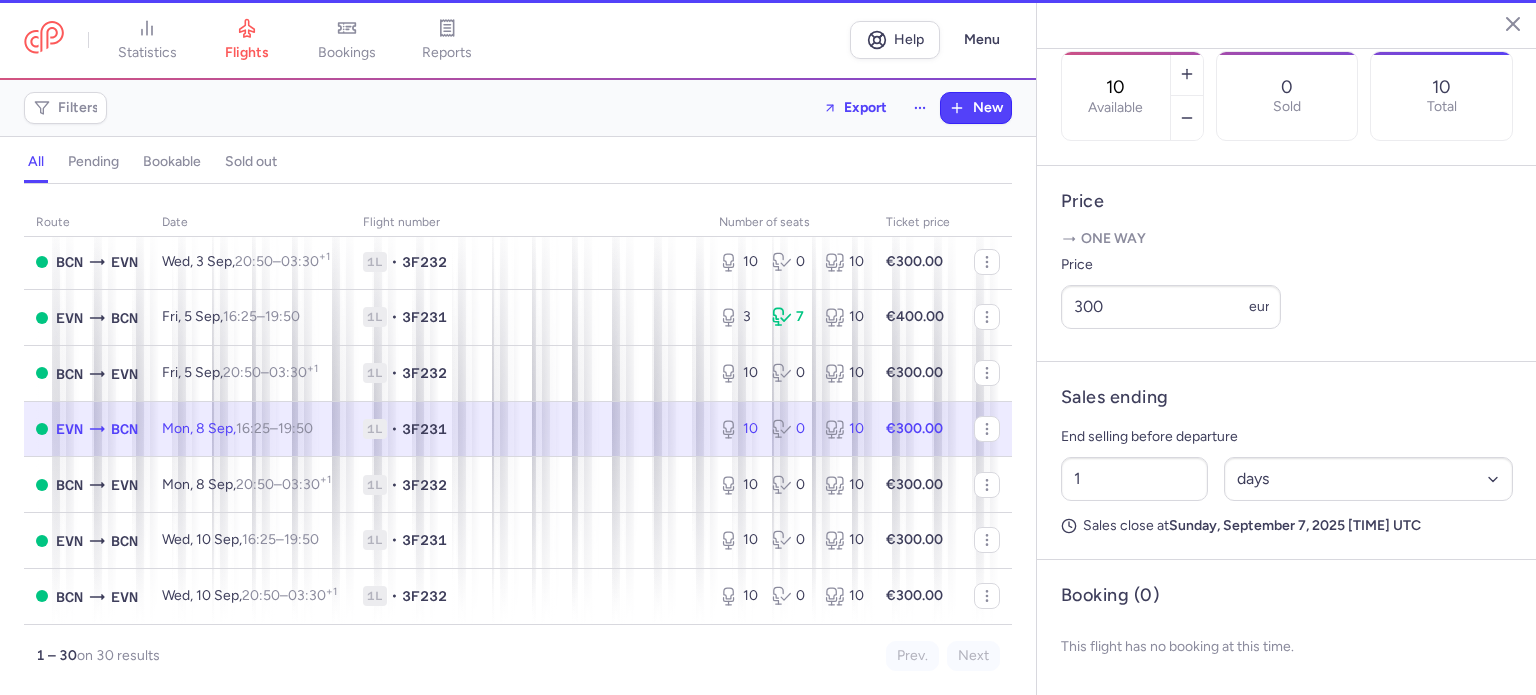 scroll, scrollTop: 683, scrollLeft: 0, axis: vertical 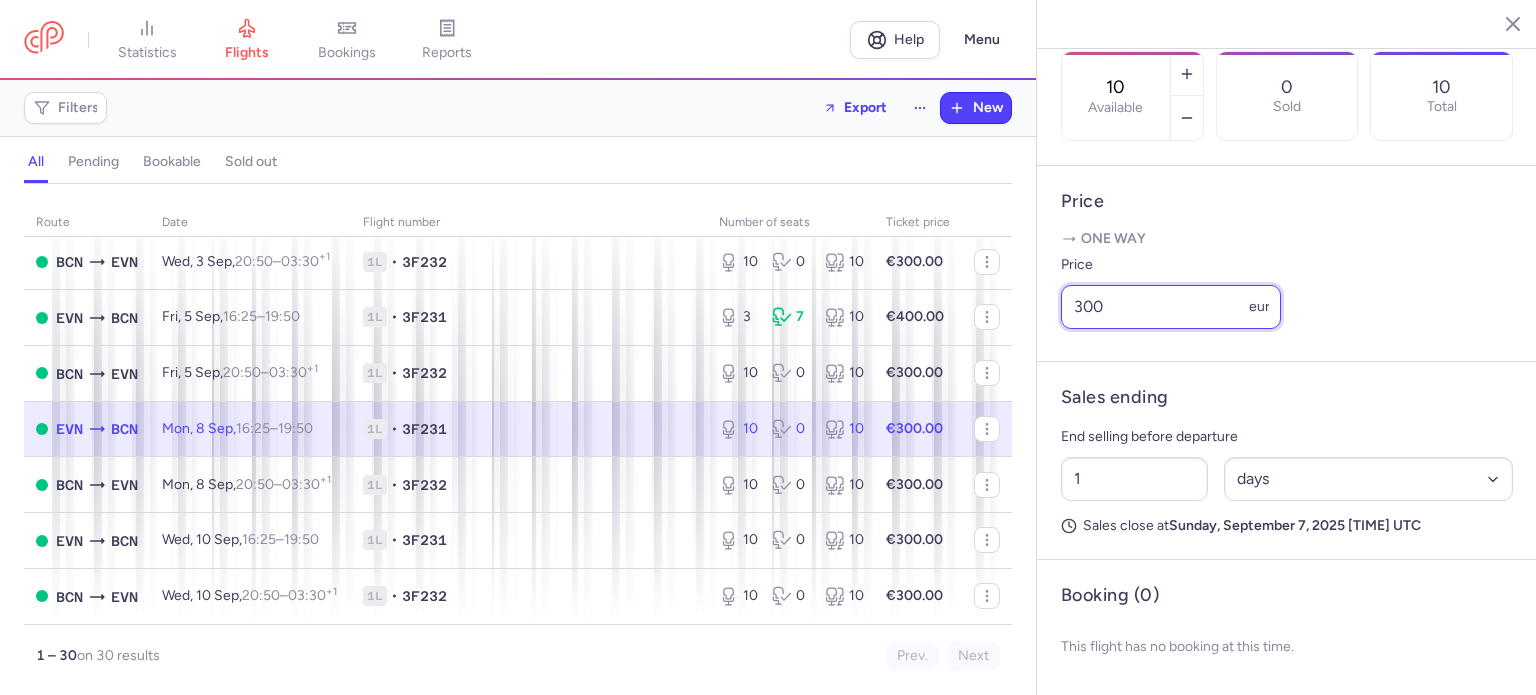click on "300" at bounding box center (1171, 307) 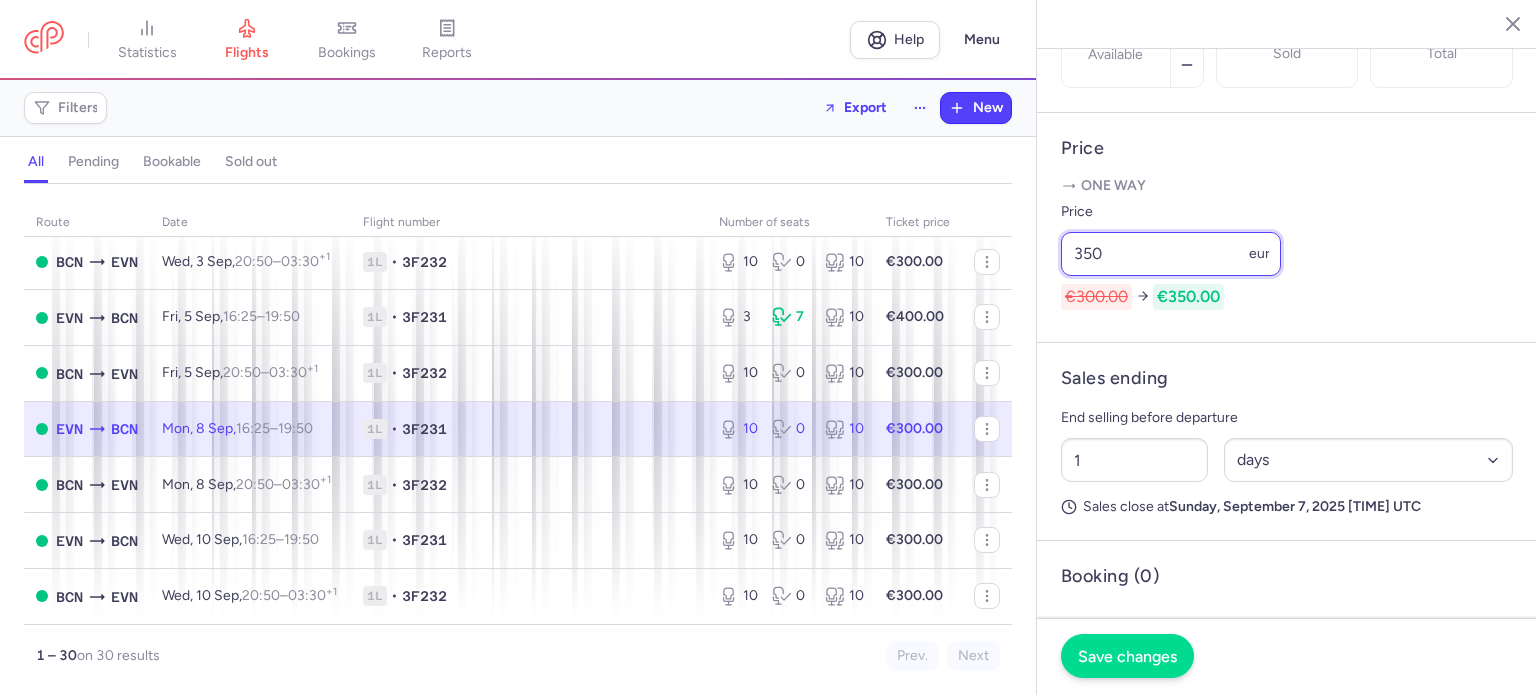 type on "350" 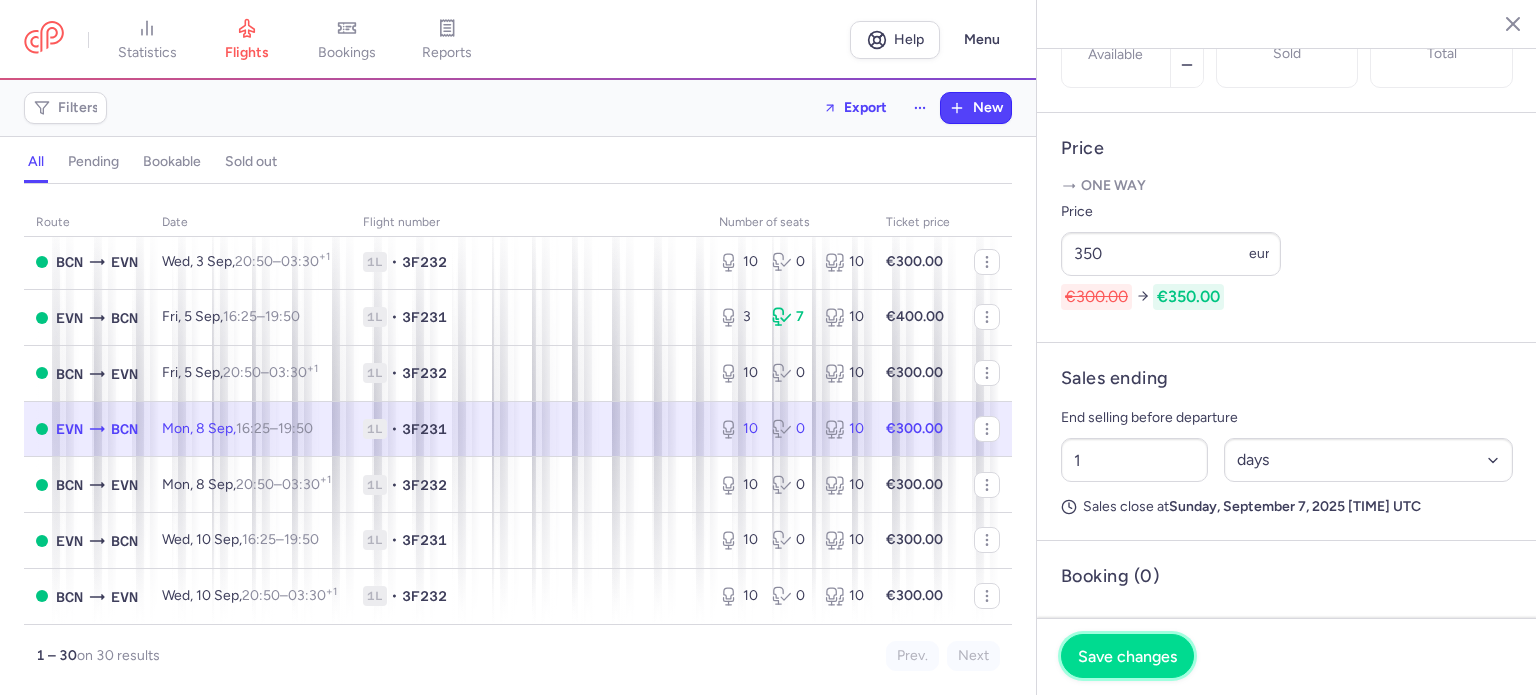 click on "Save changes" at bounding box center (1127, 656) 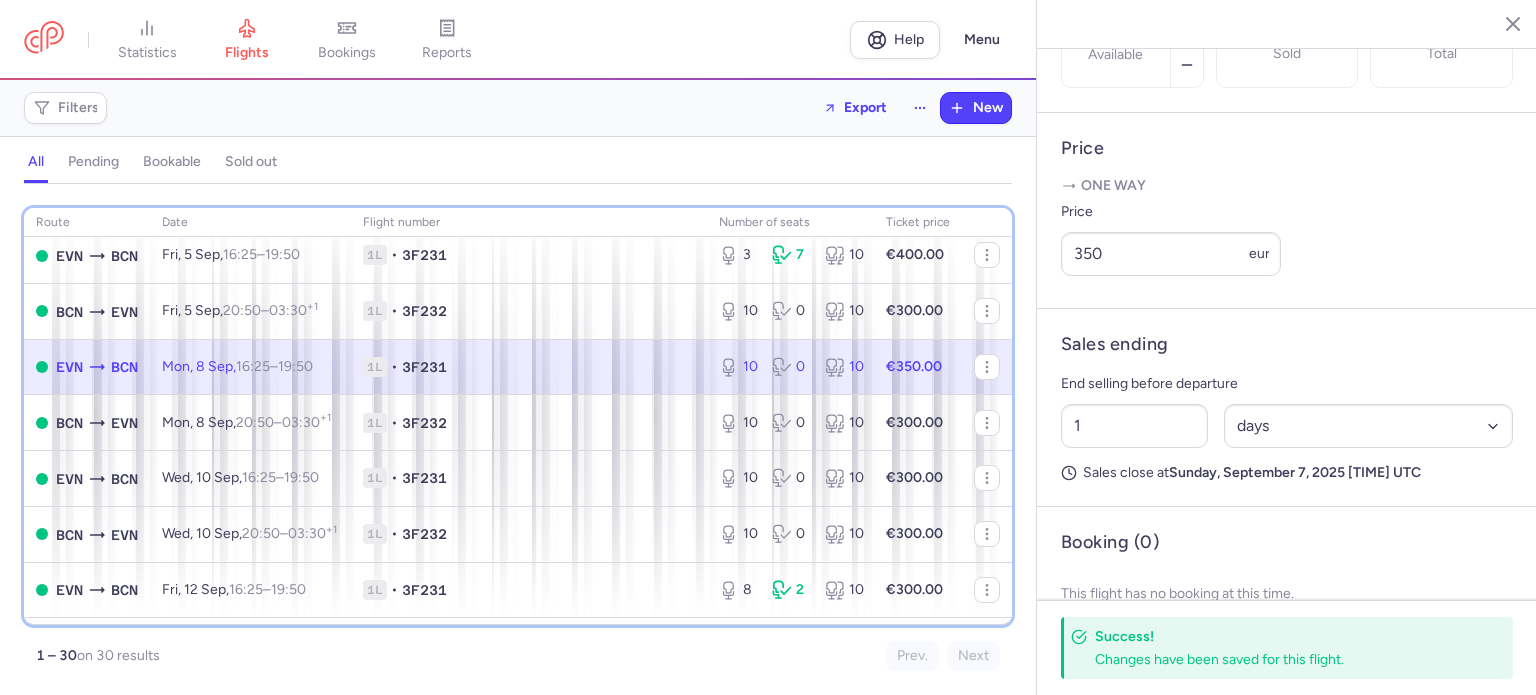 scroll, scrollTop: 1320, scrollLeft: 0, axis: vertical 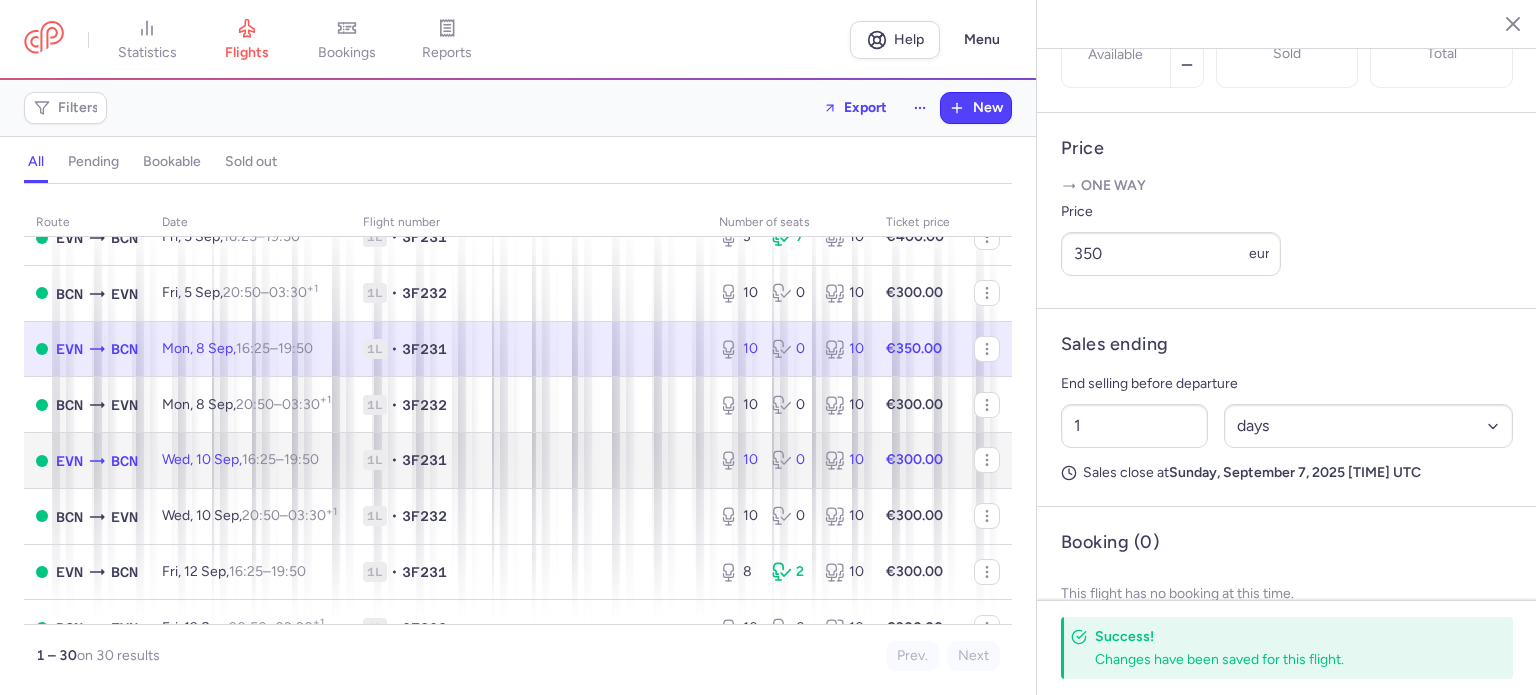 click on "1L • 3F231" 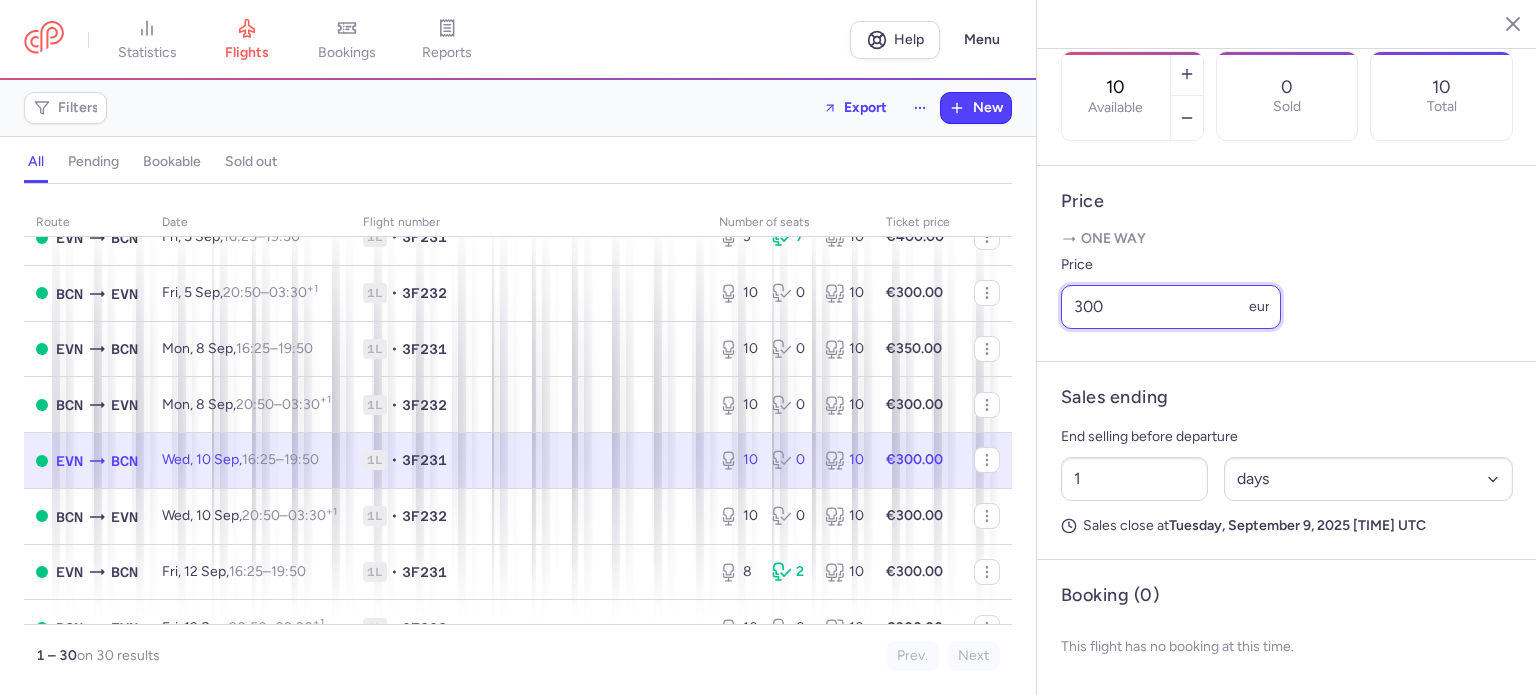 click on "300" at bounding box center [1171, 307] 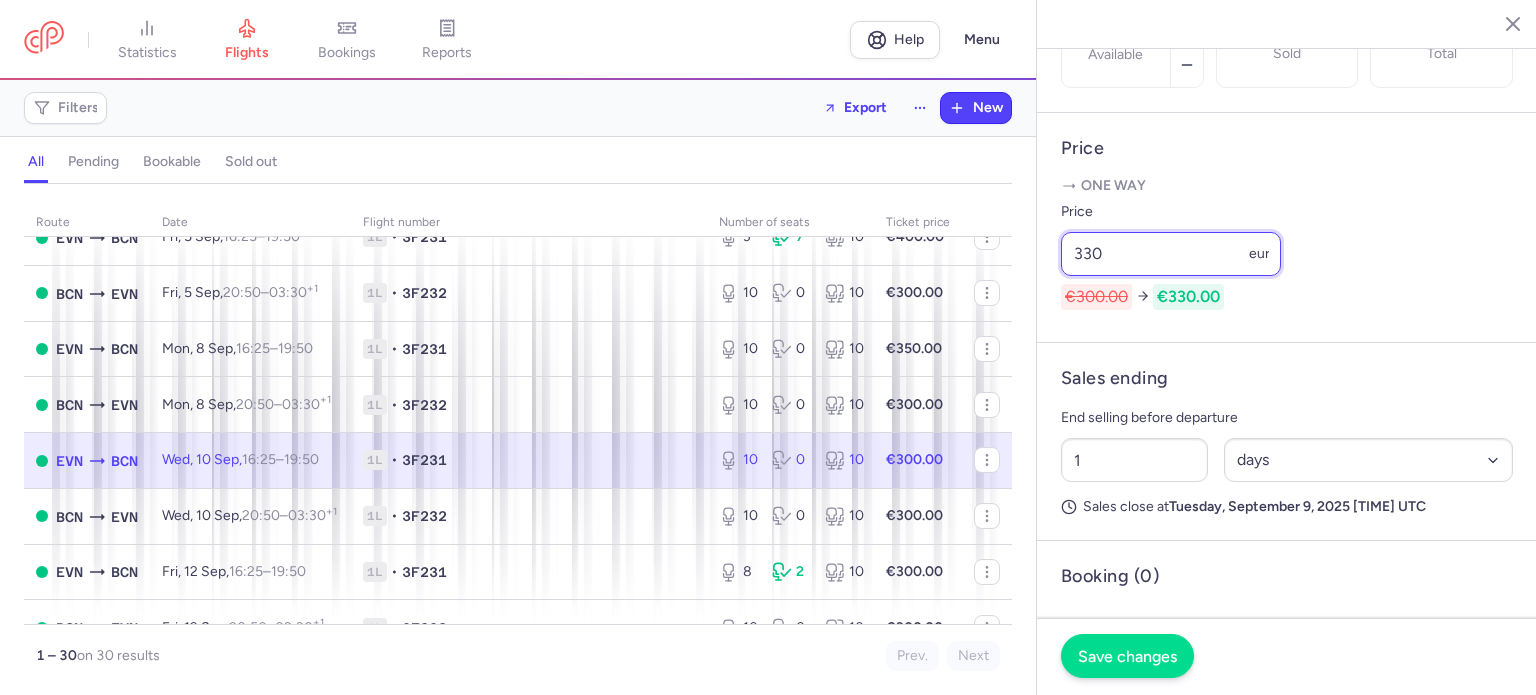 type on "330" 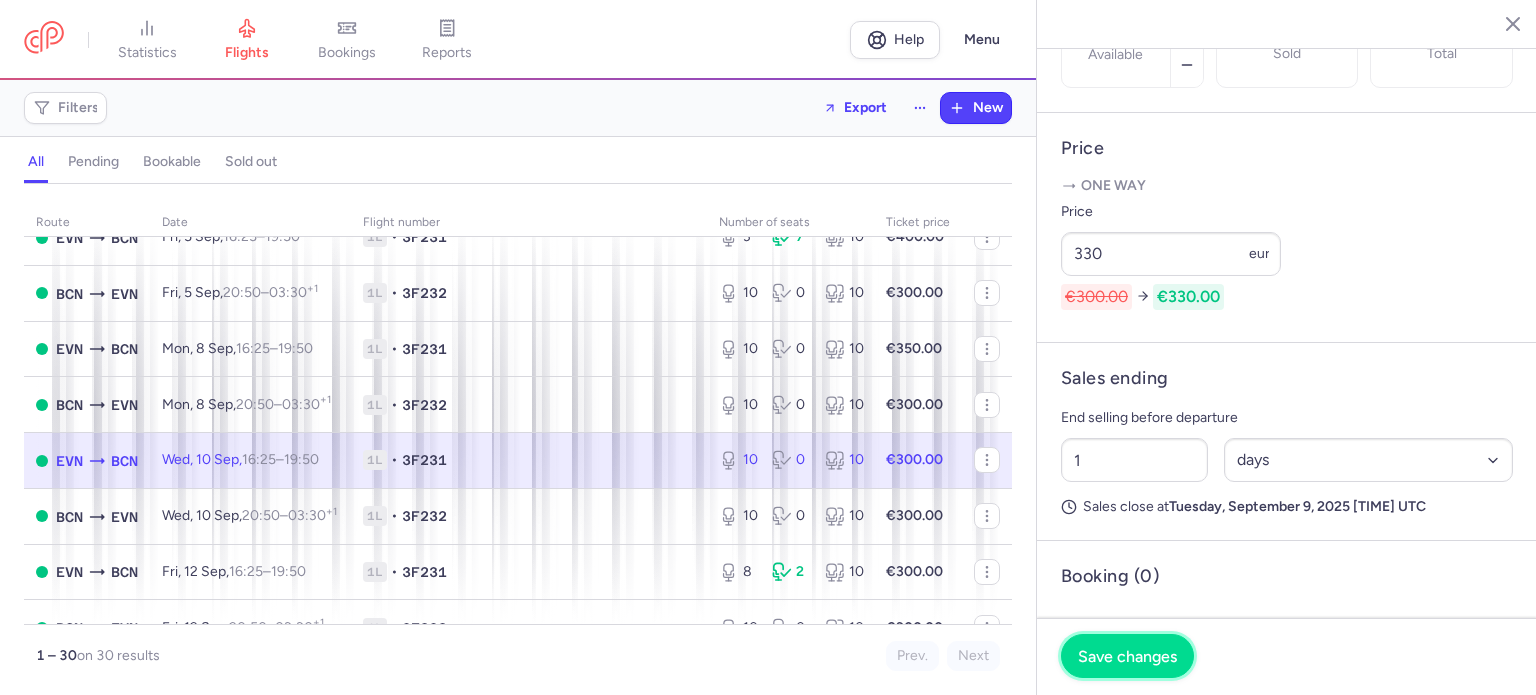 click on "Save changes" at bounding box center (1127, 656) 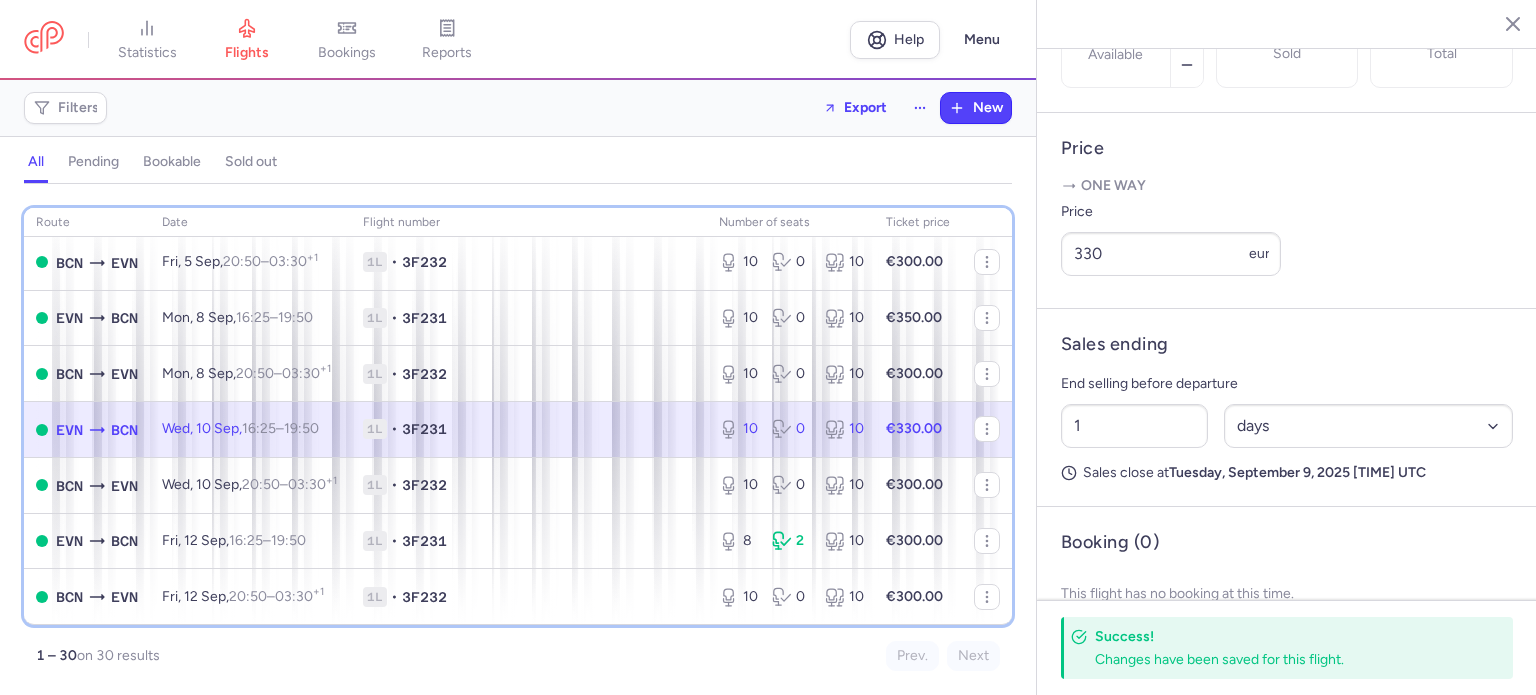 scroll, scrollTop: 1388, scrollLeft: 0, axis: vertical 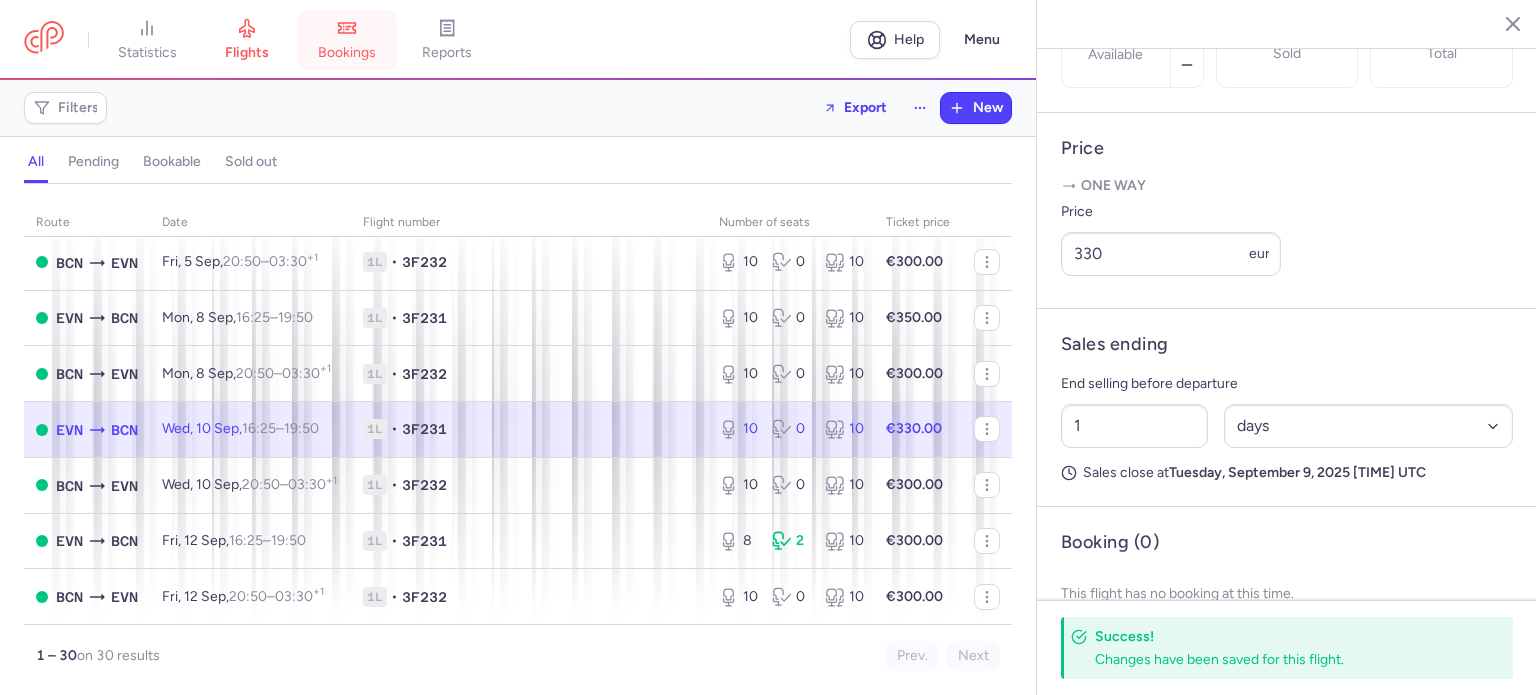 click on "bookings" at bounding box center [347, 53] 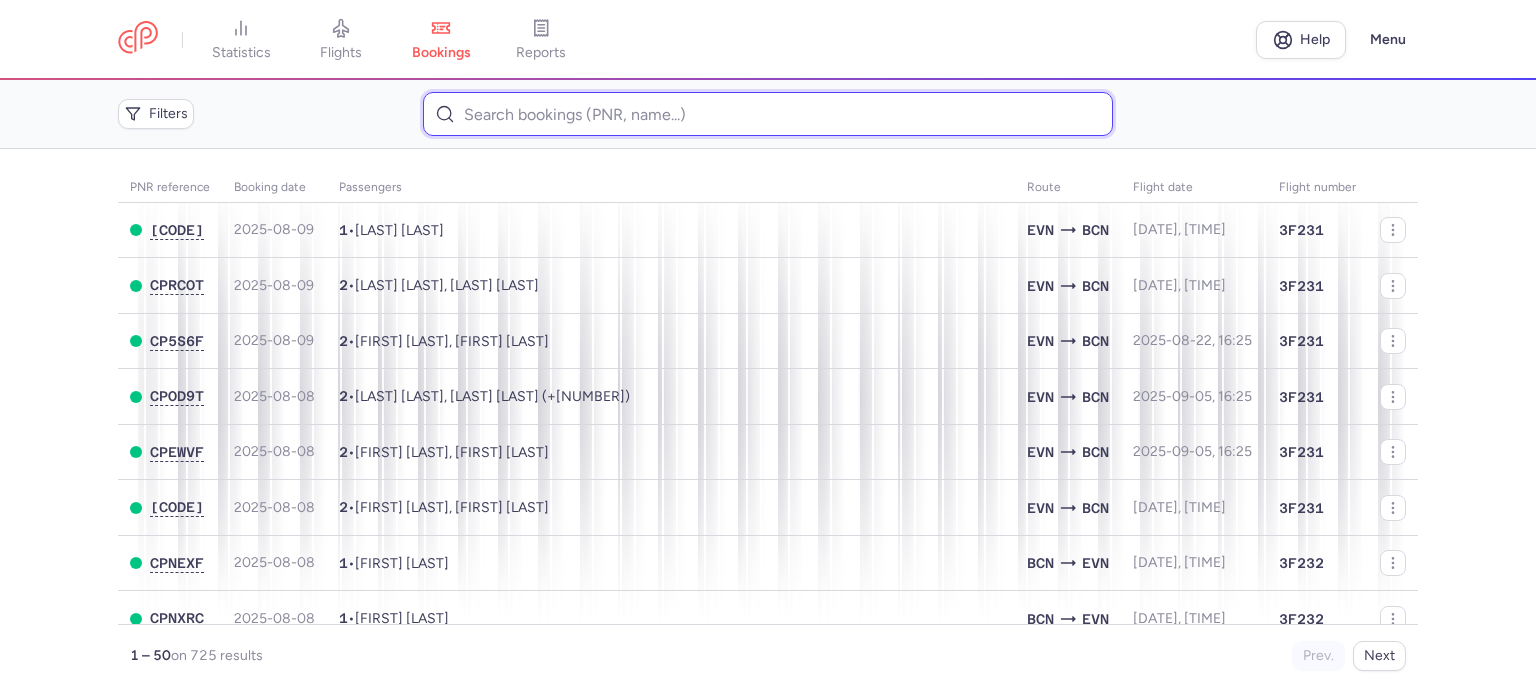 click at bounding box center [767, 114] 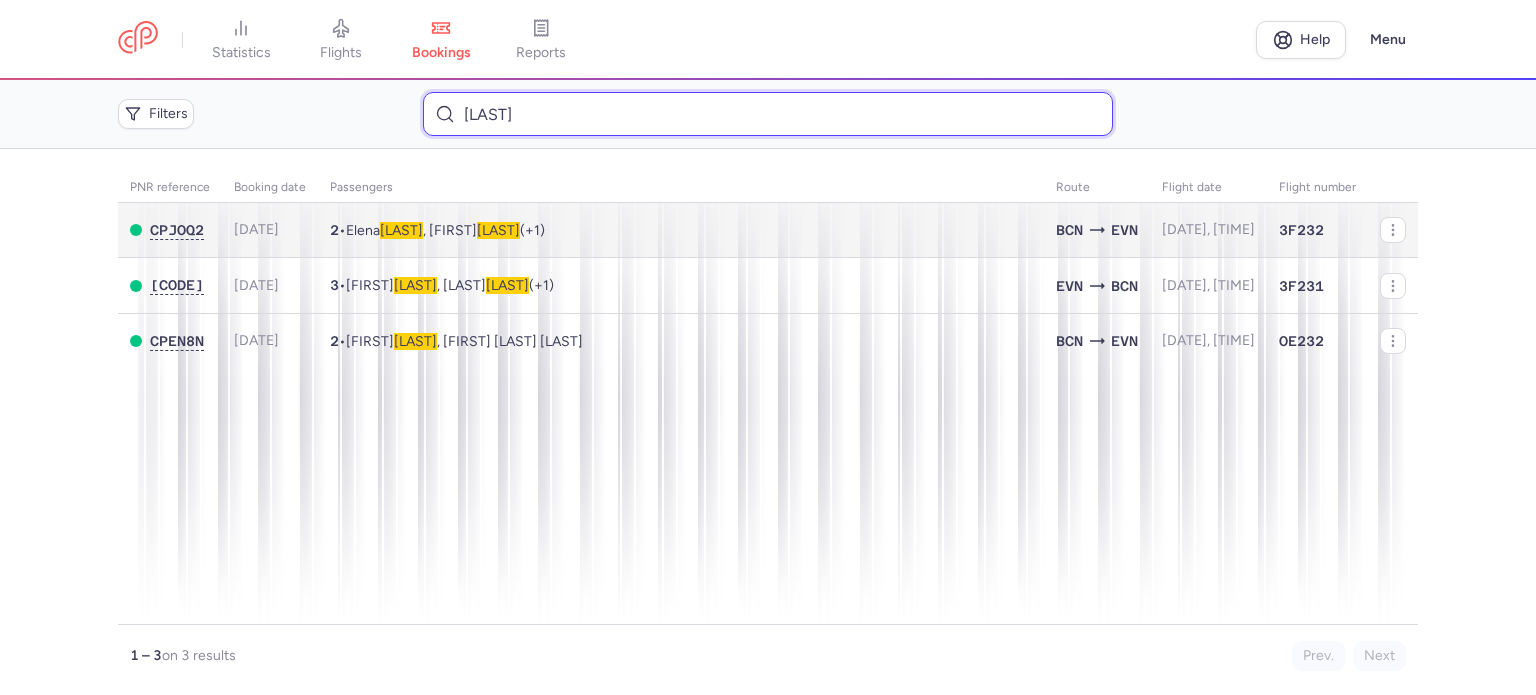 type on "[LAST]" 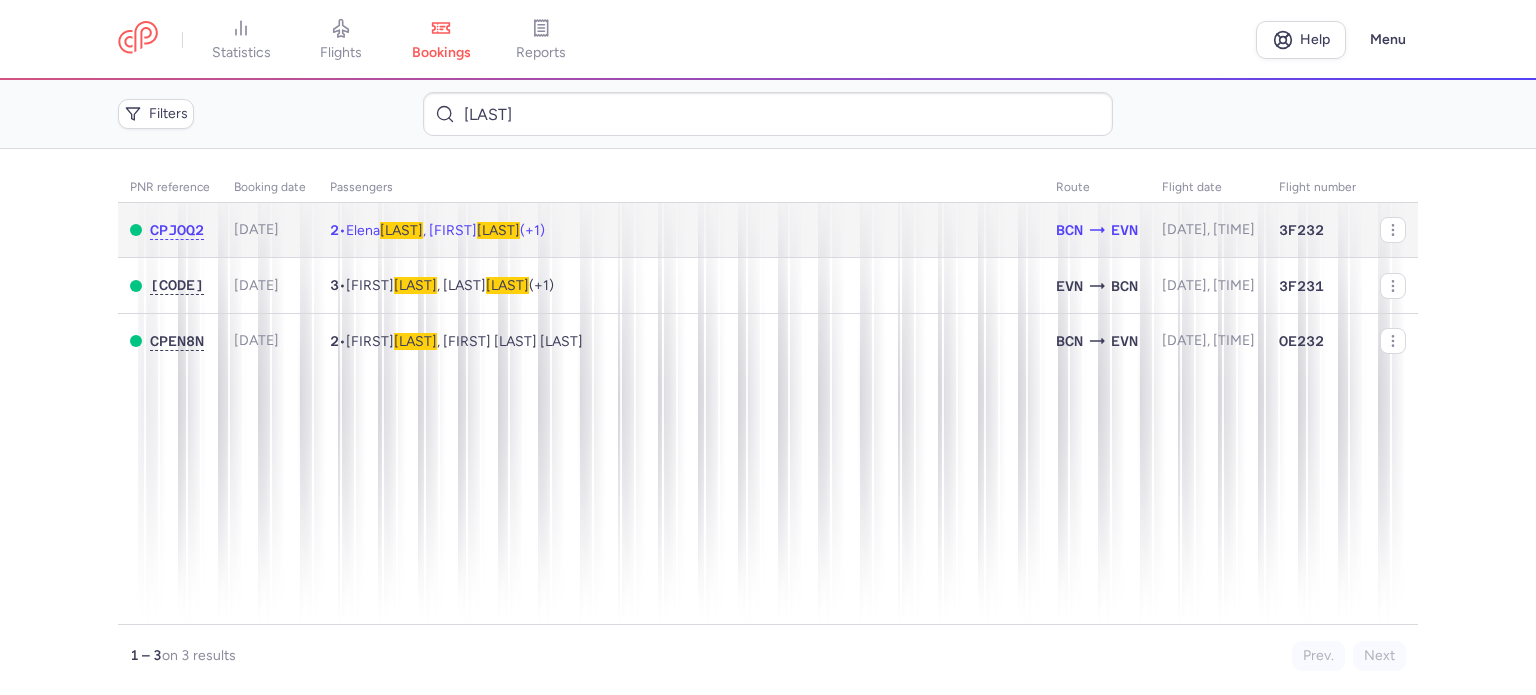 click on "[FIRST] [LAST] , [FIRST] [LAST] (+1)" at bounding box center [445, 230] 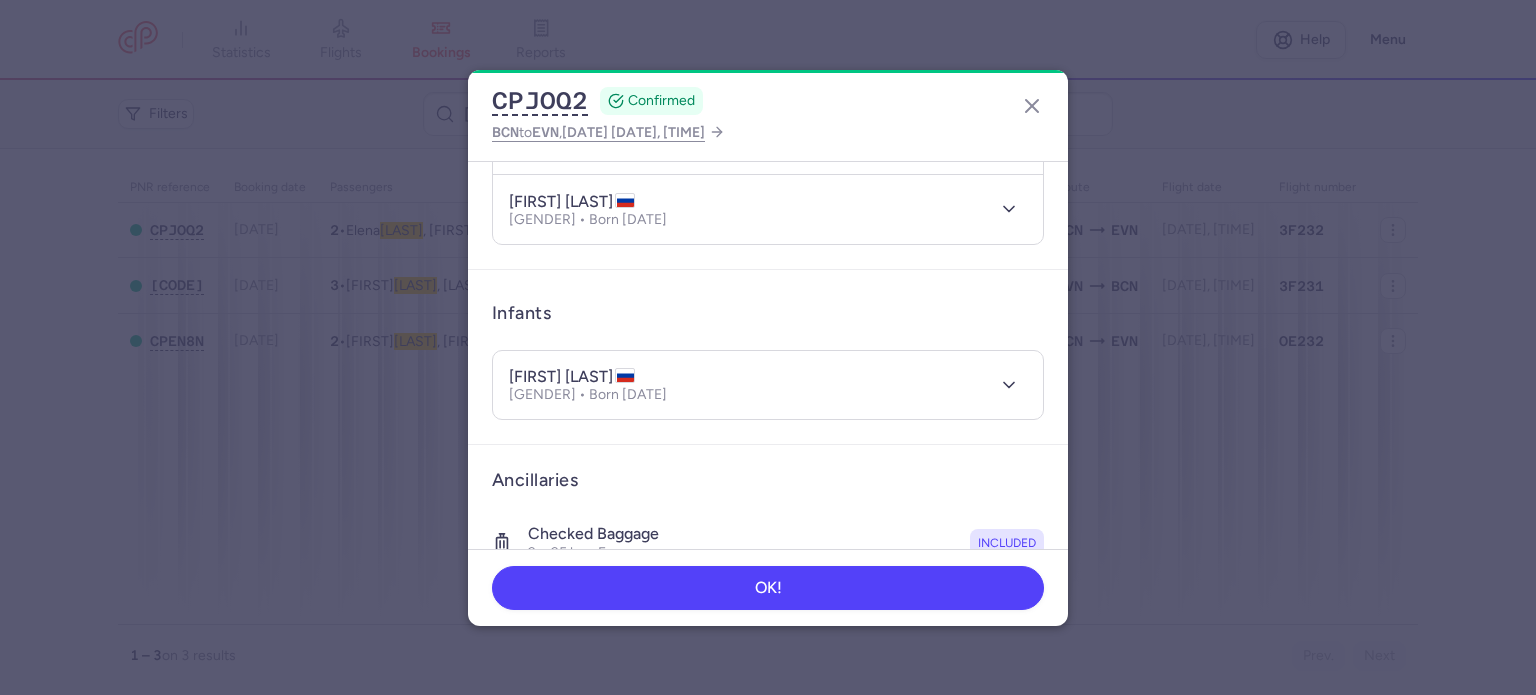 scroll, scrollTop: 280, scrollLeft: 0, axis: vertical 